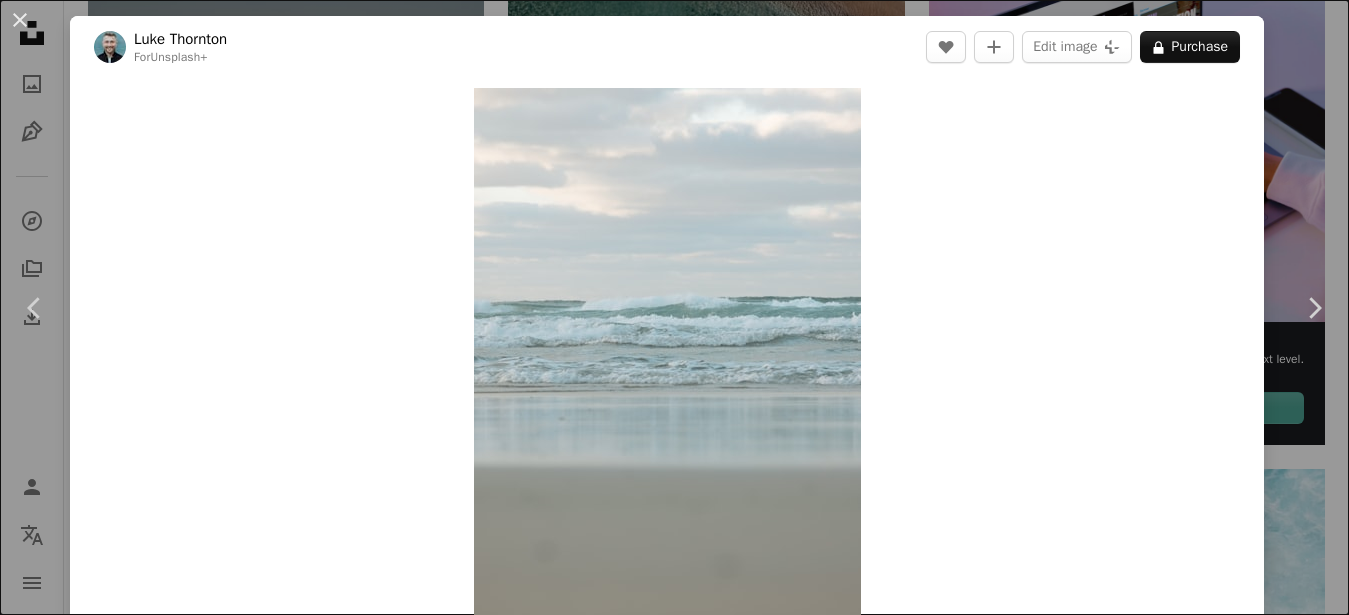 scroll, scrollTop: 348, scrollLeft: 0, axis: vertical 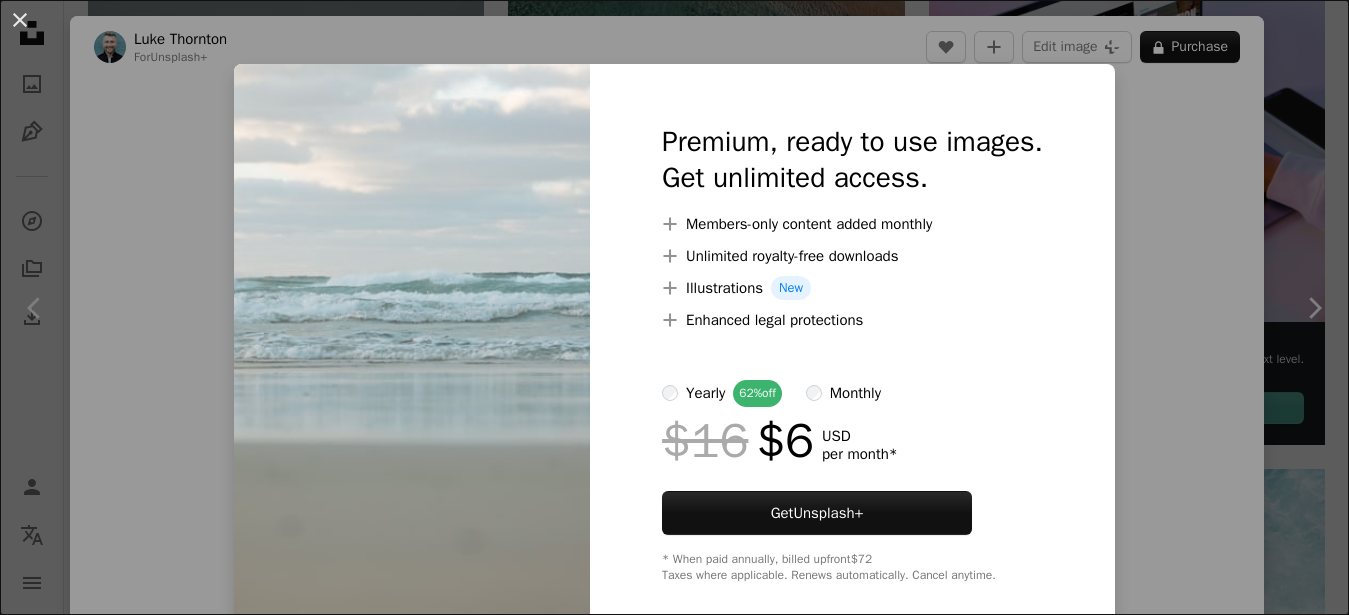 drag, startPoint x: 808, startPoint y: 304, endPoint x: 1019, endPoint y: 299, distance: 211.05923 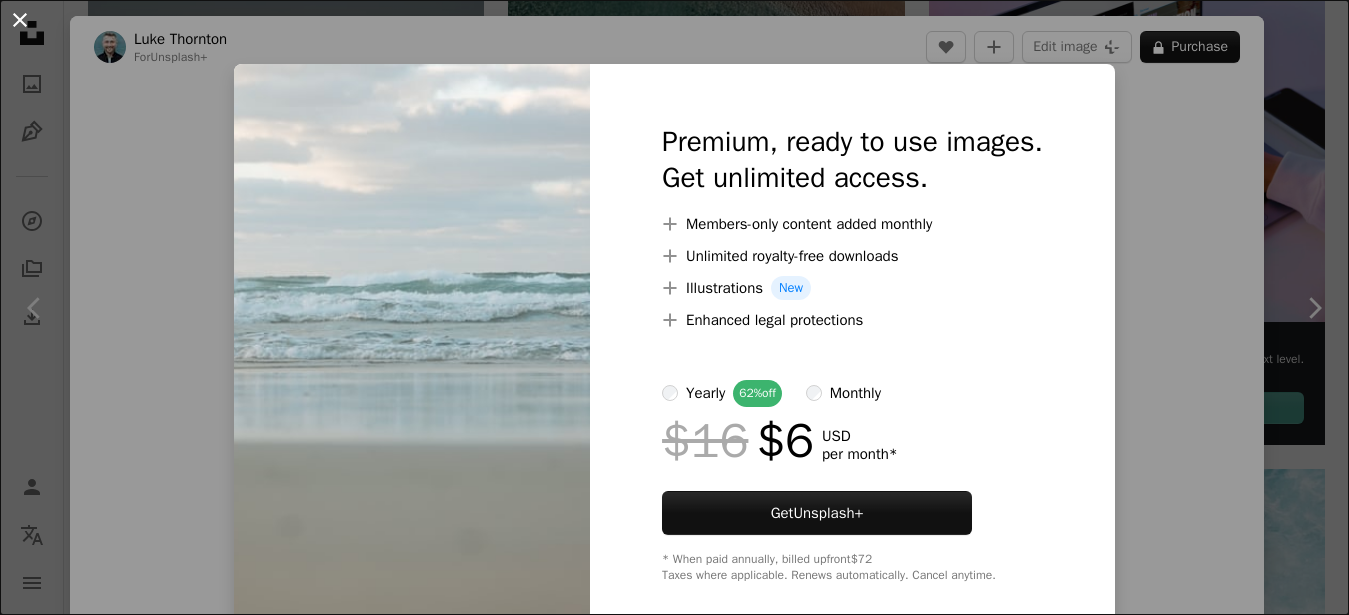click on "An X shape" at bounding box center (20, 20) 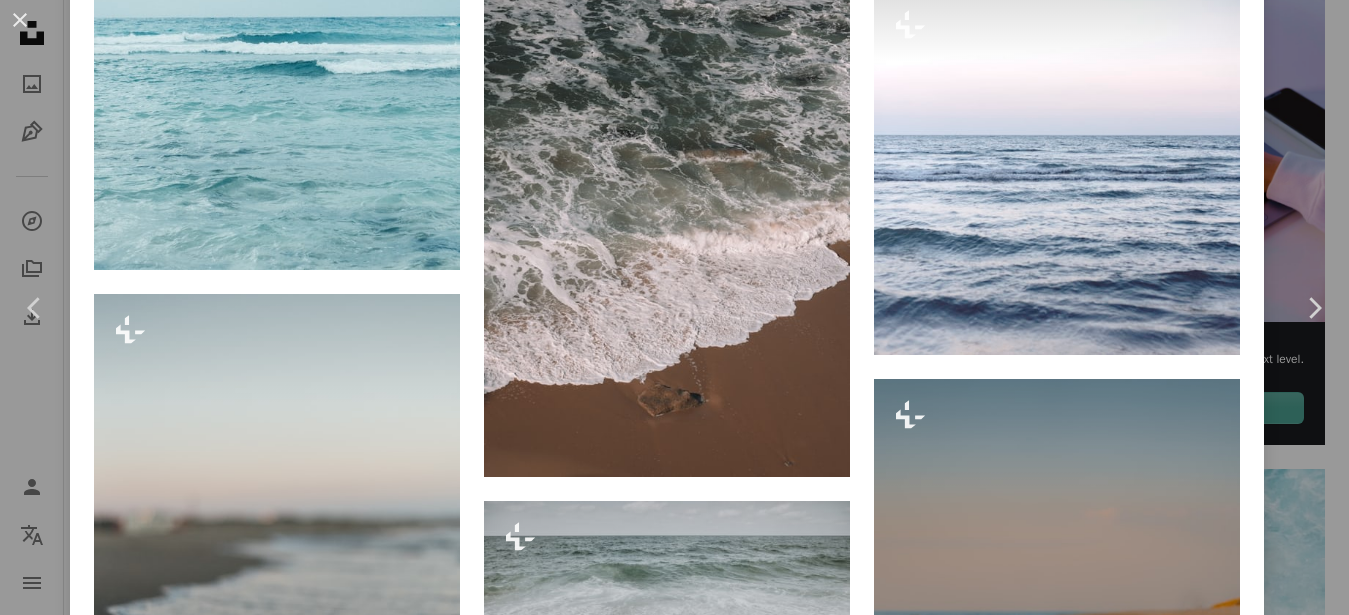 scroll, scrollTop: 3368, scrollLeft: 0, axis: vertical 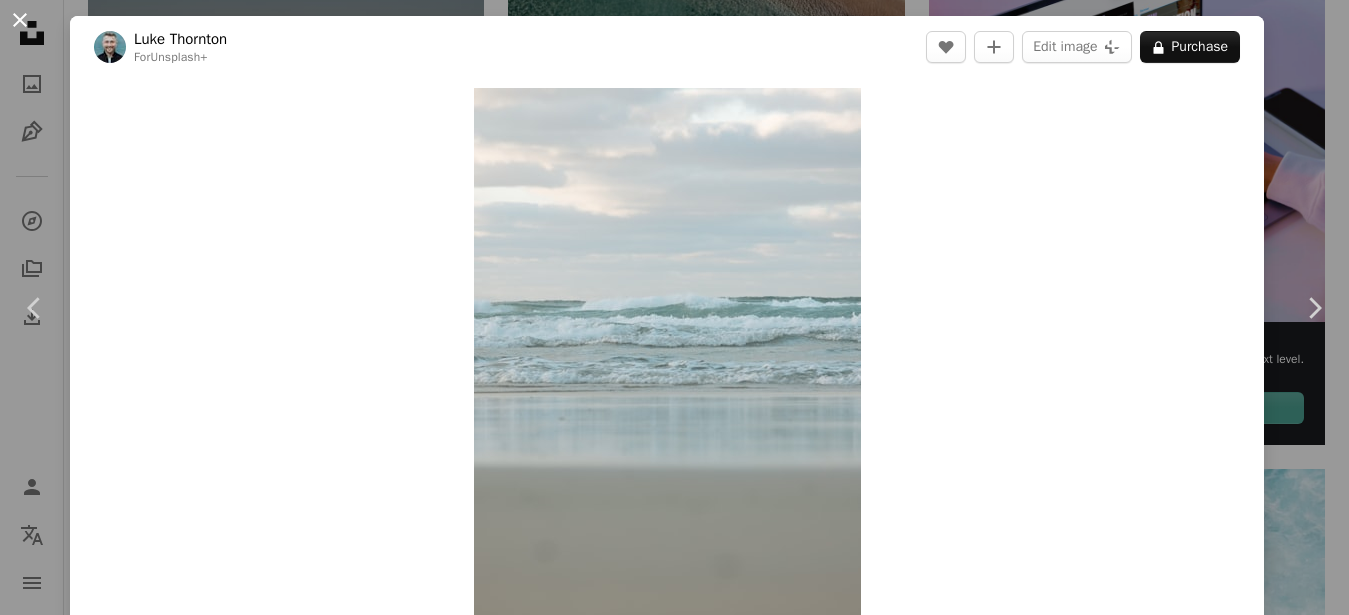 click on "An X shape" at bounding box center (20, 20) 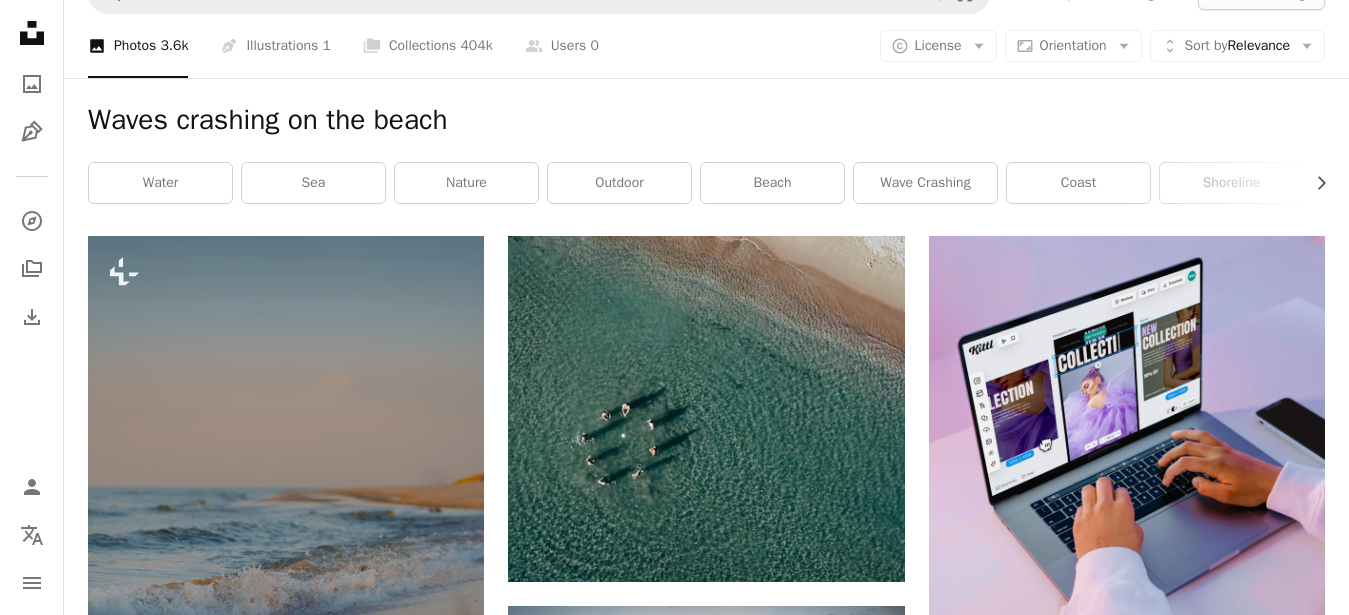 scroll, scrollTop: 0, scrollLeft: 0, axis: both 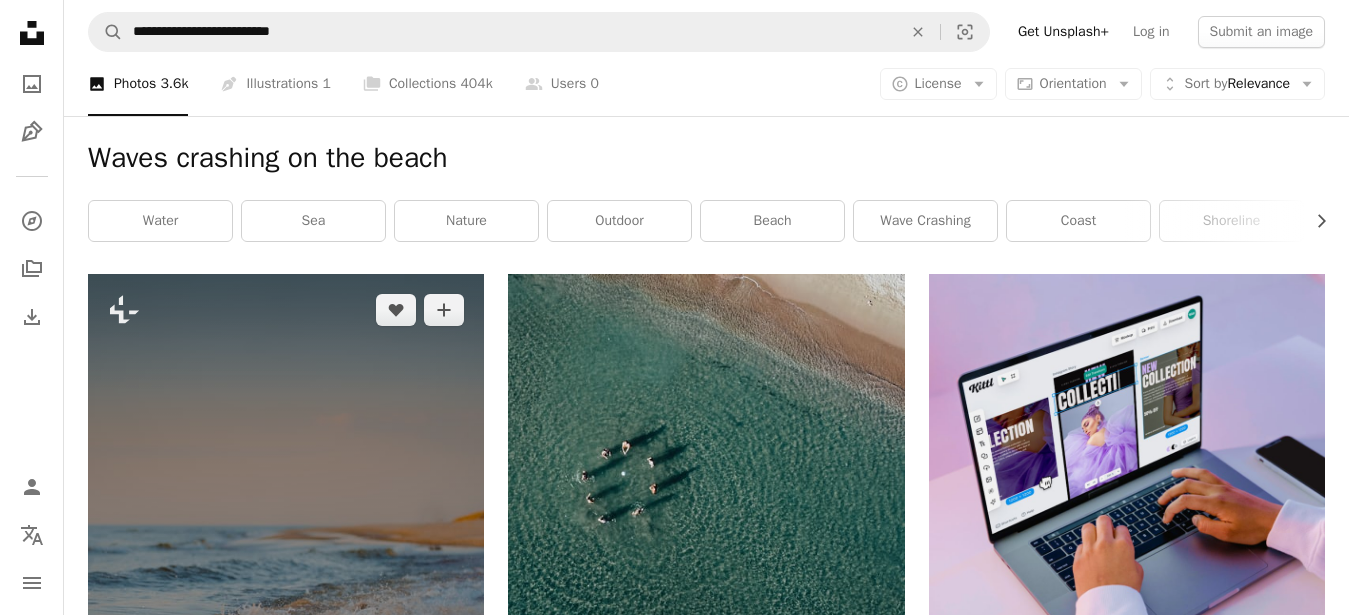 click at bounding box center [286, 571] 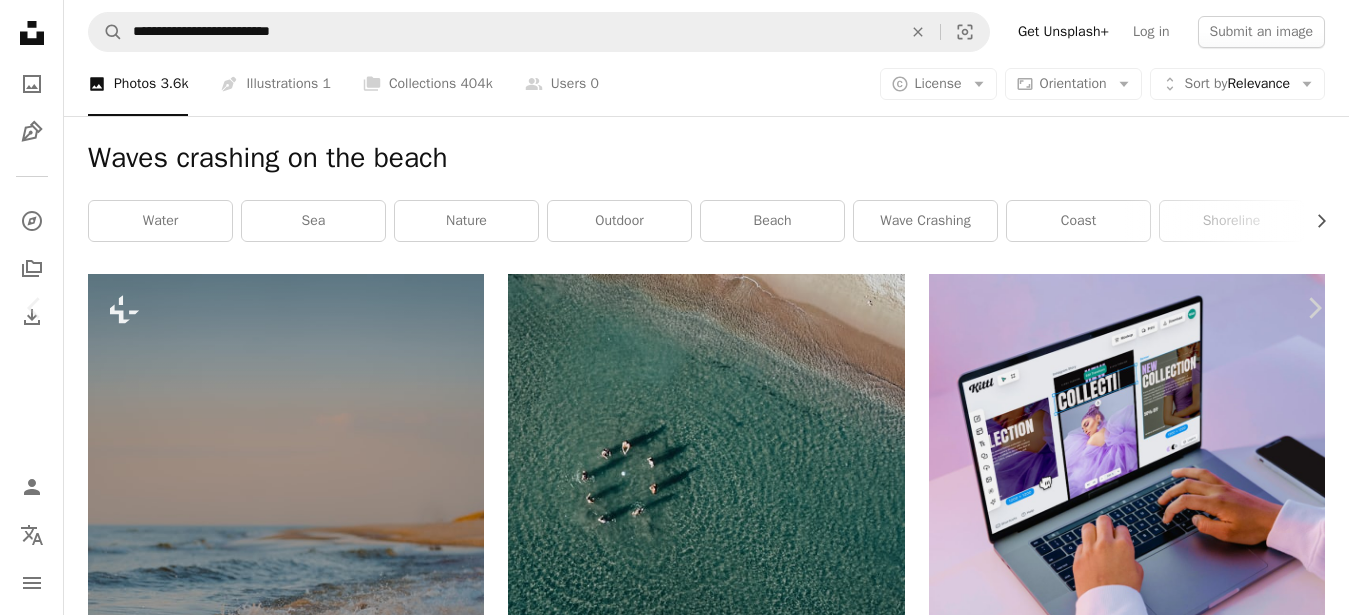 scroll, scrollTop: 556, scrollLeft: 0, axis: vertical 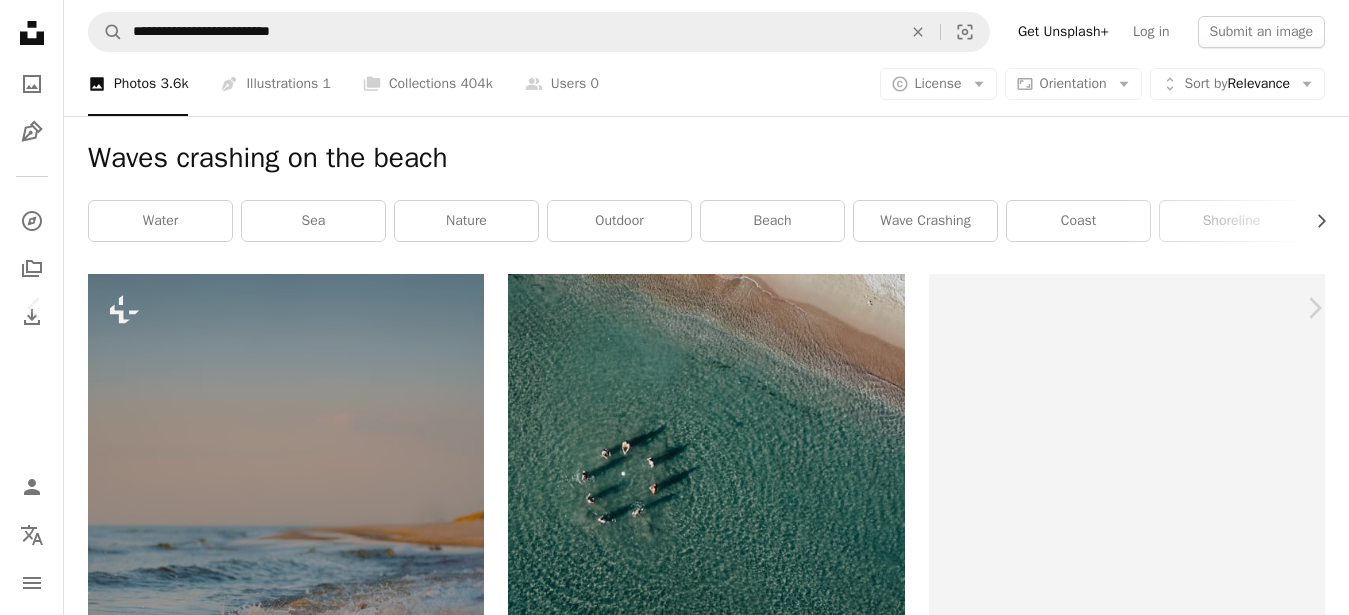click on "An X shape" at bounding box center (20, 20) 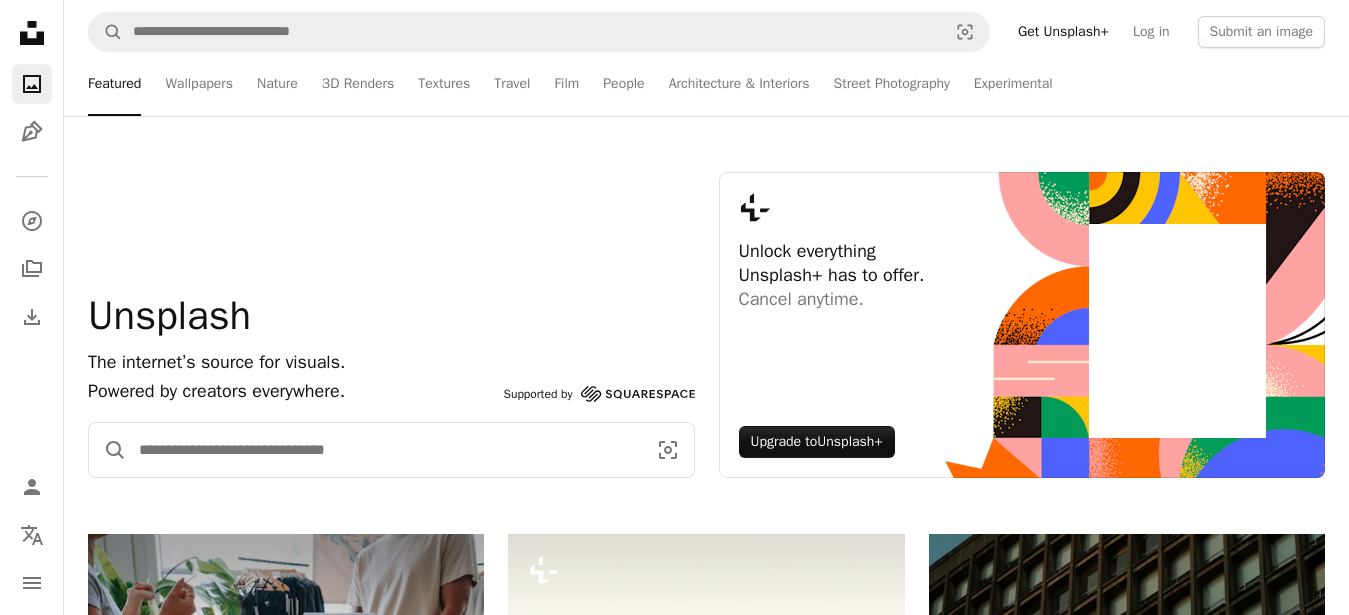 click at bounding box center [384, 450] 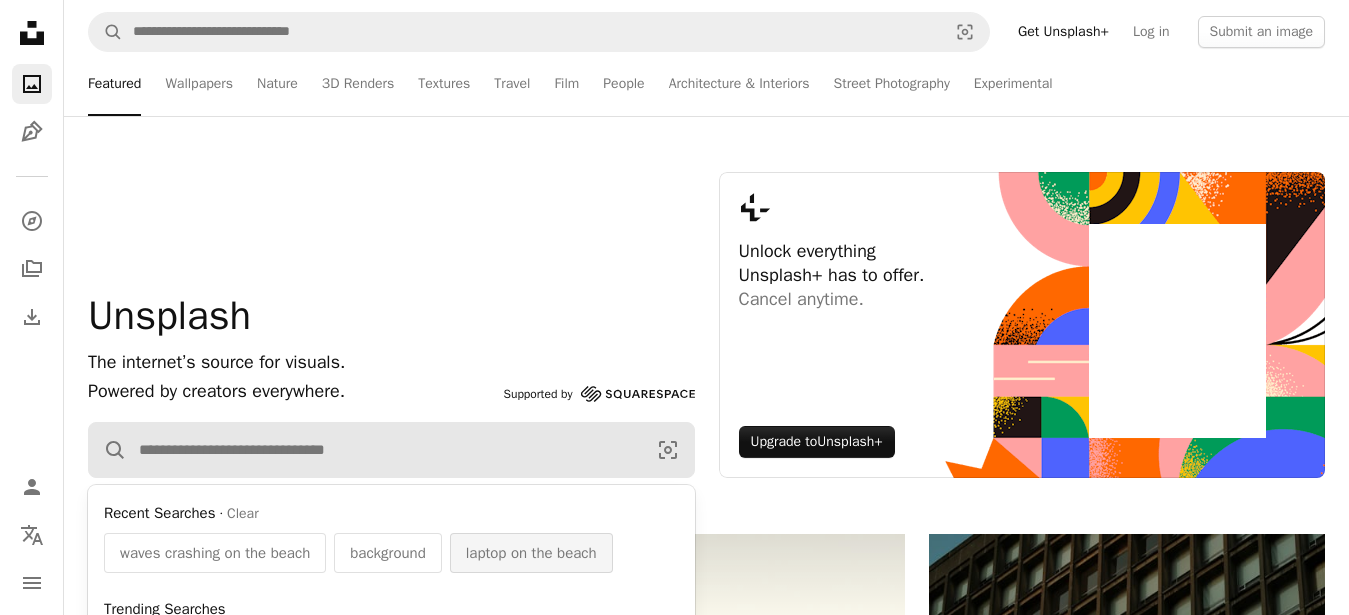 click on "laptop on the beach" at bounding box center (531, 553) 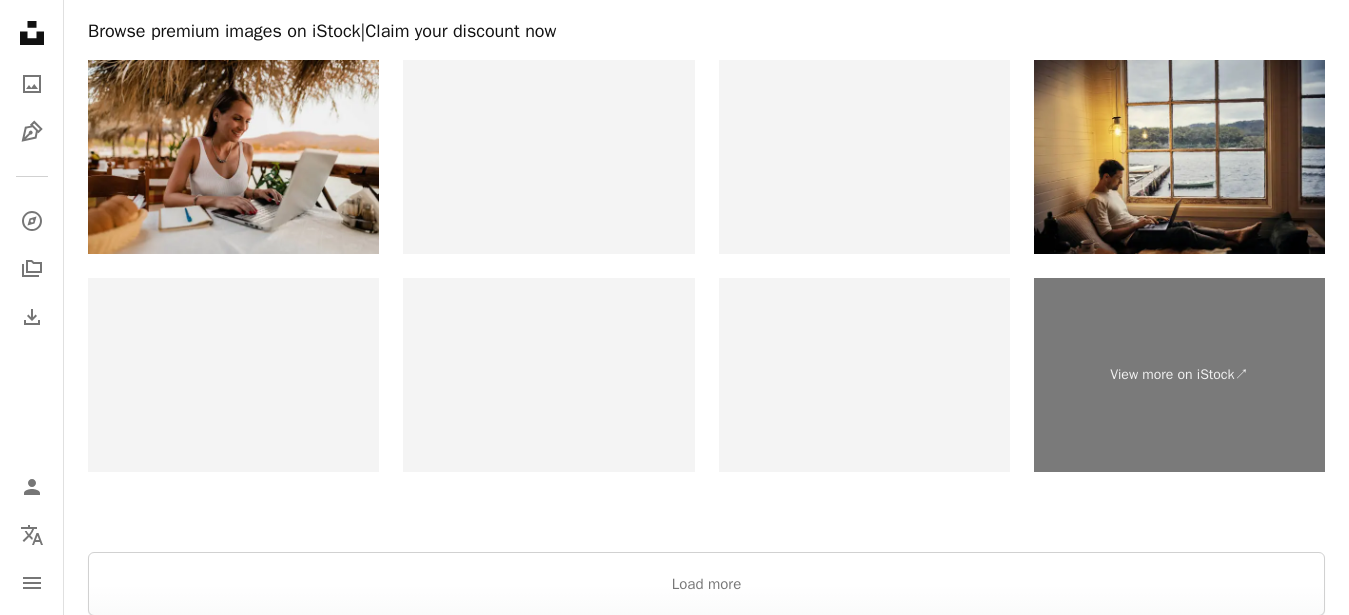scroll, scrollTop: 3159, scrollLeft: 0, axis: vertical 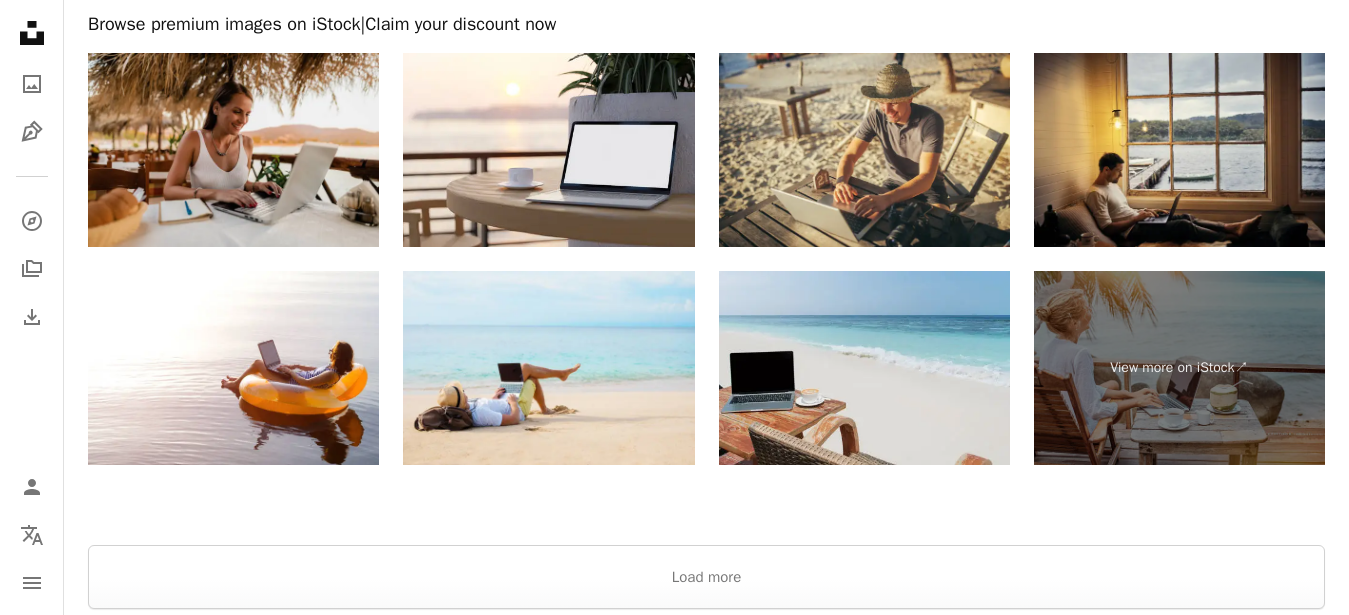 click at bounding box center (864, 368) 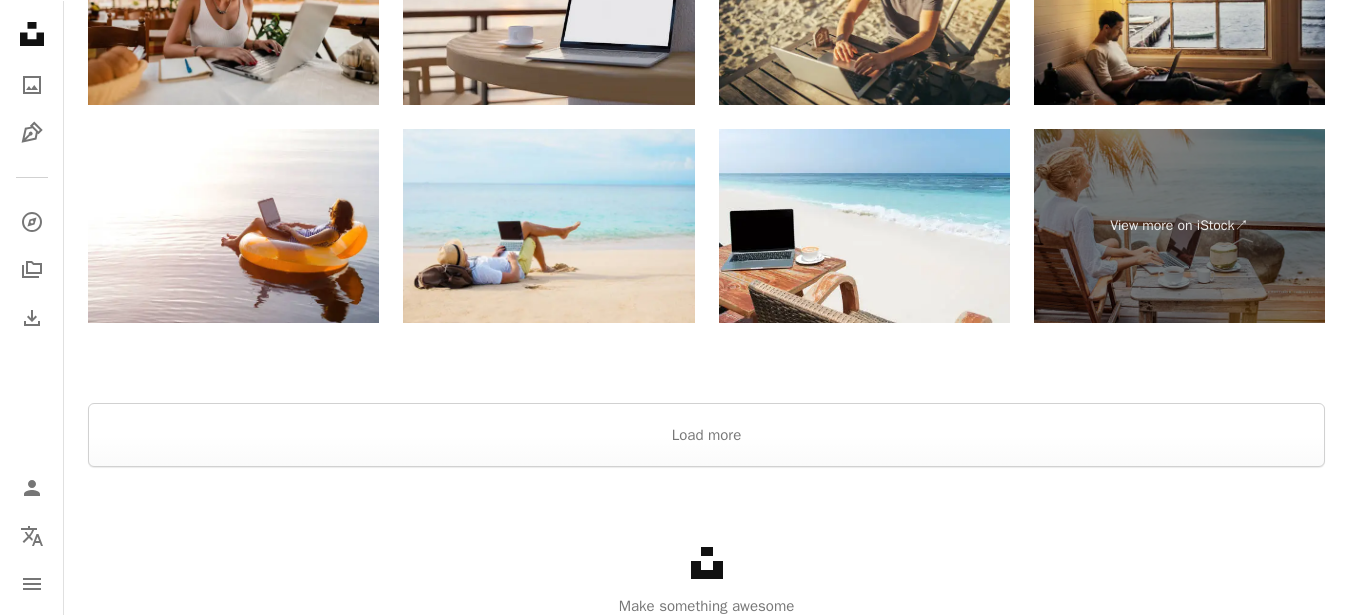 scroll, scrollTop: 3382, scrollLeft: 0, axis: vertical 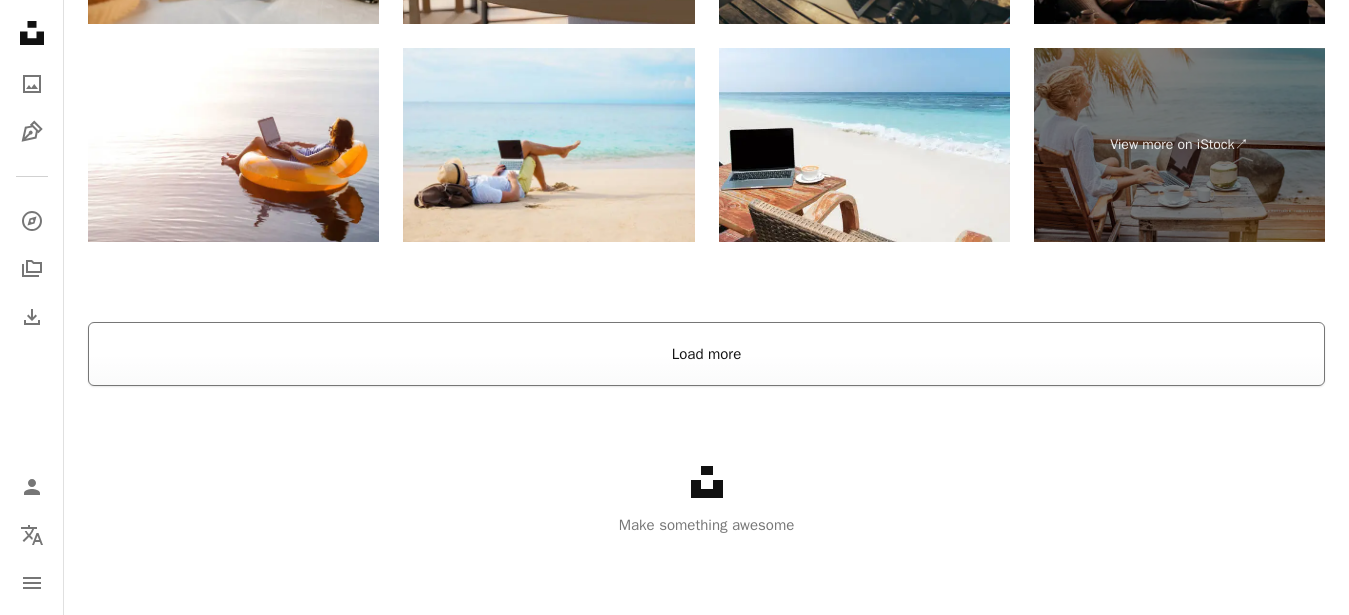 click on "Load more" at bounding box center [706, 354] 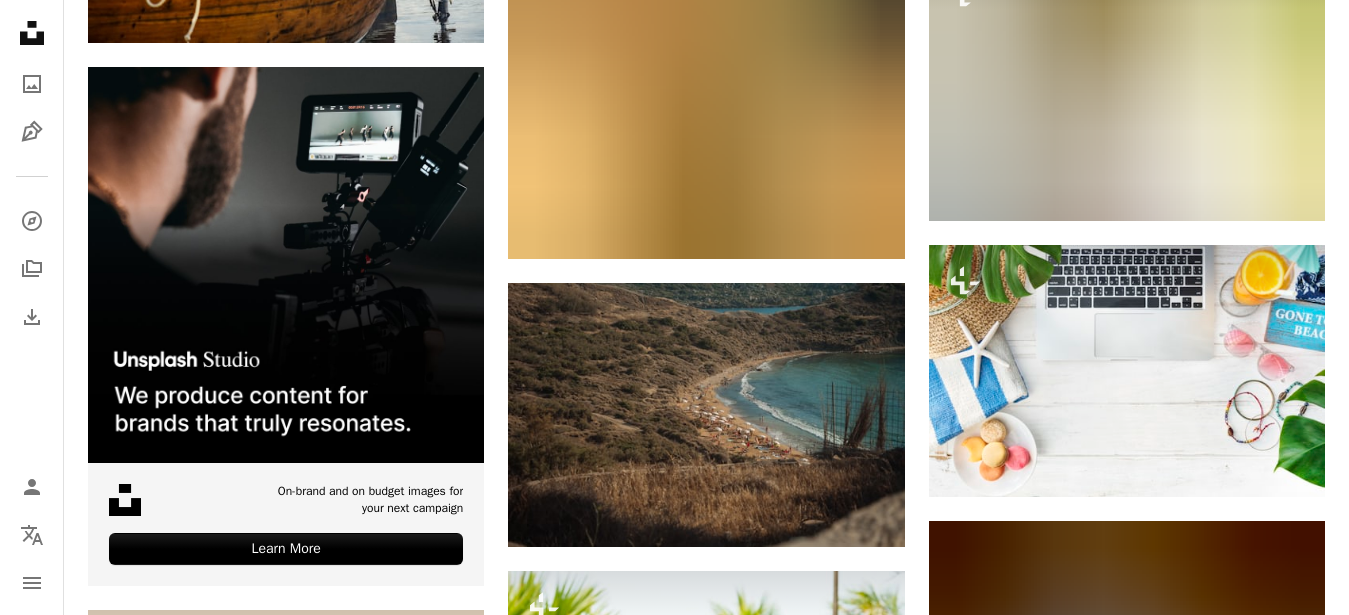 scroll, scrollTop: 3355, scrollLeft: 0, axis: vertical 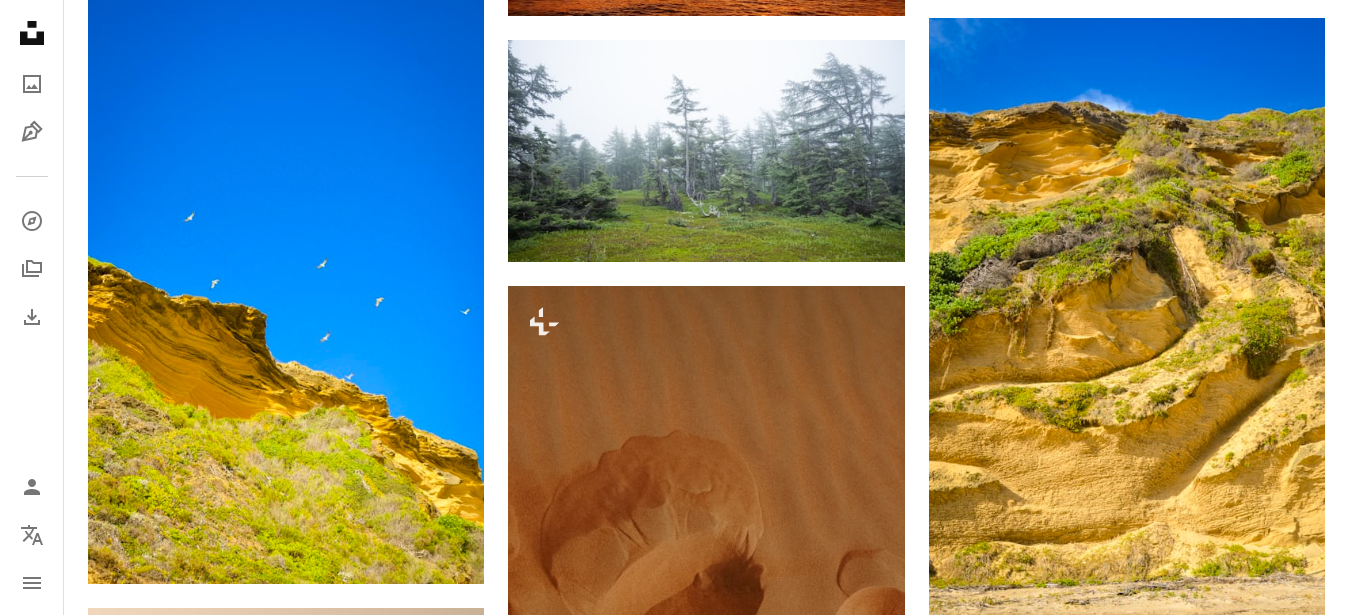 drag, startPoint x: 1343, startPoint y: 447, endPoint x: 1345, endPoint y: 488, distance: 41.04875 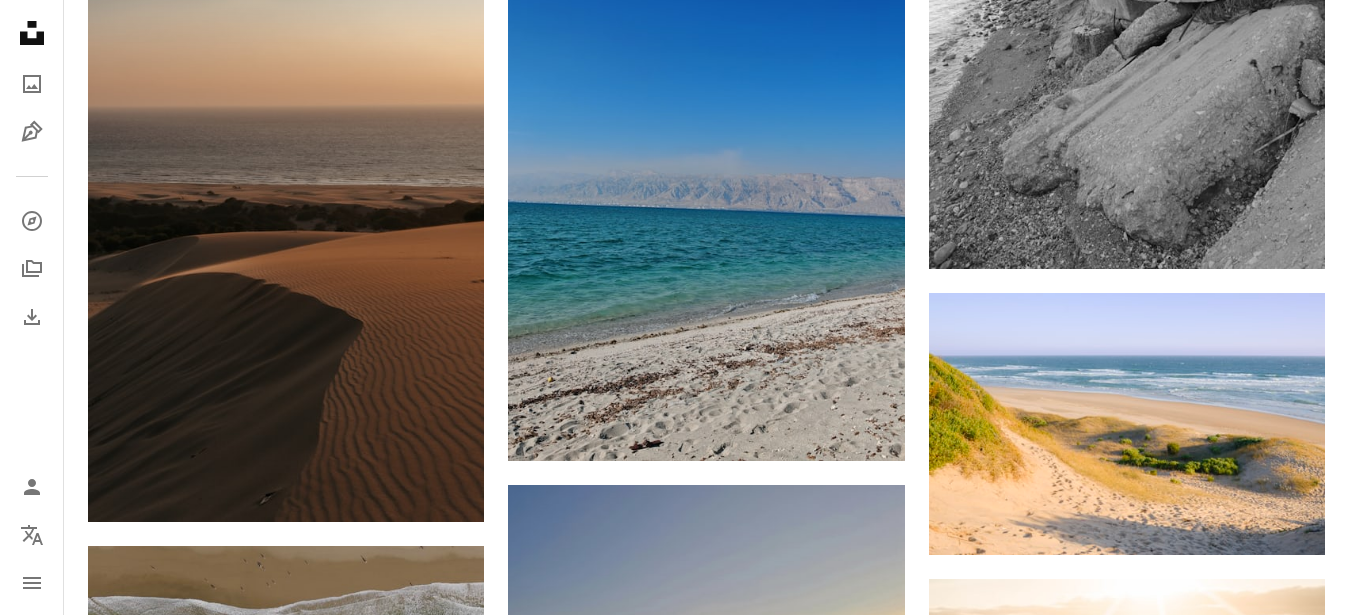 scroll, scrollTop: 9212, scrollLeft: 0, axis: vertical 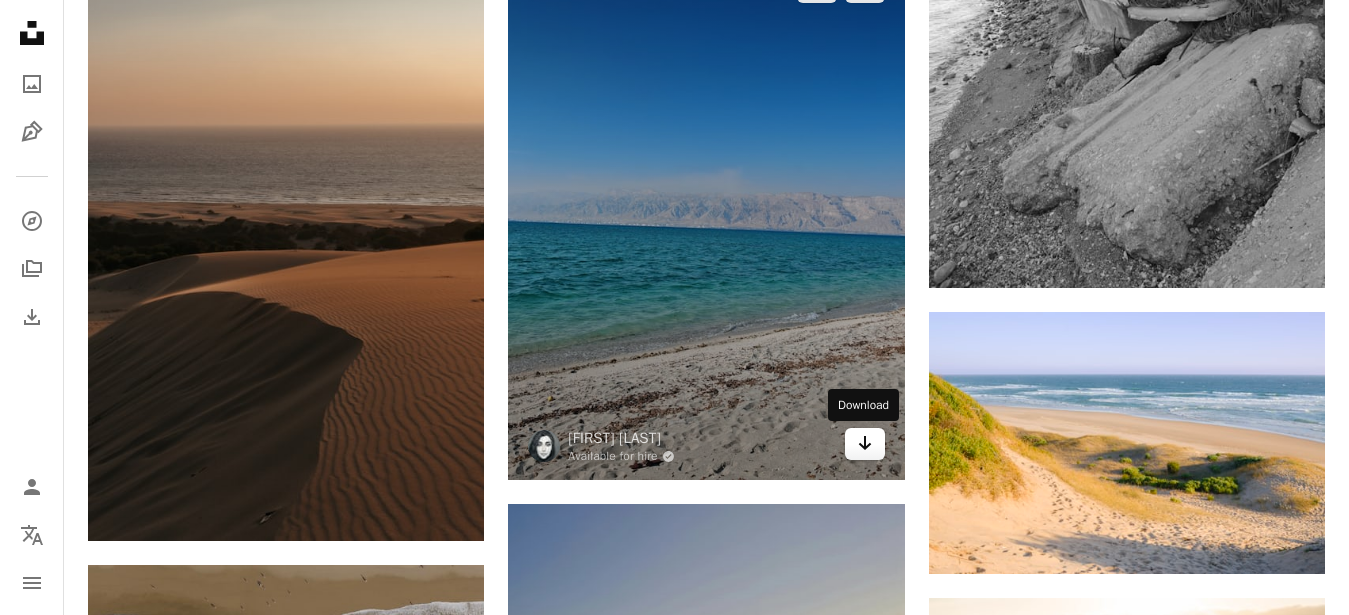 click 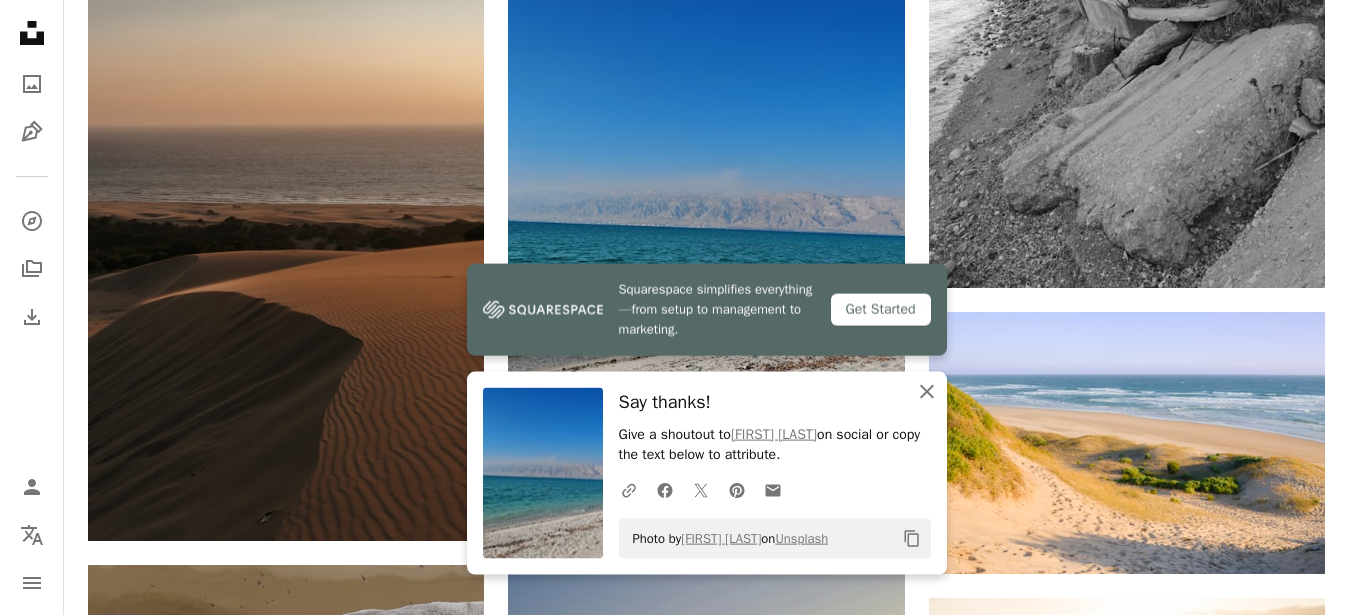 click 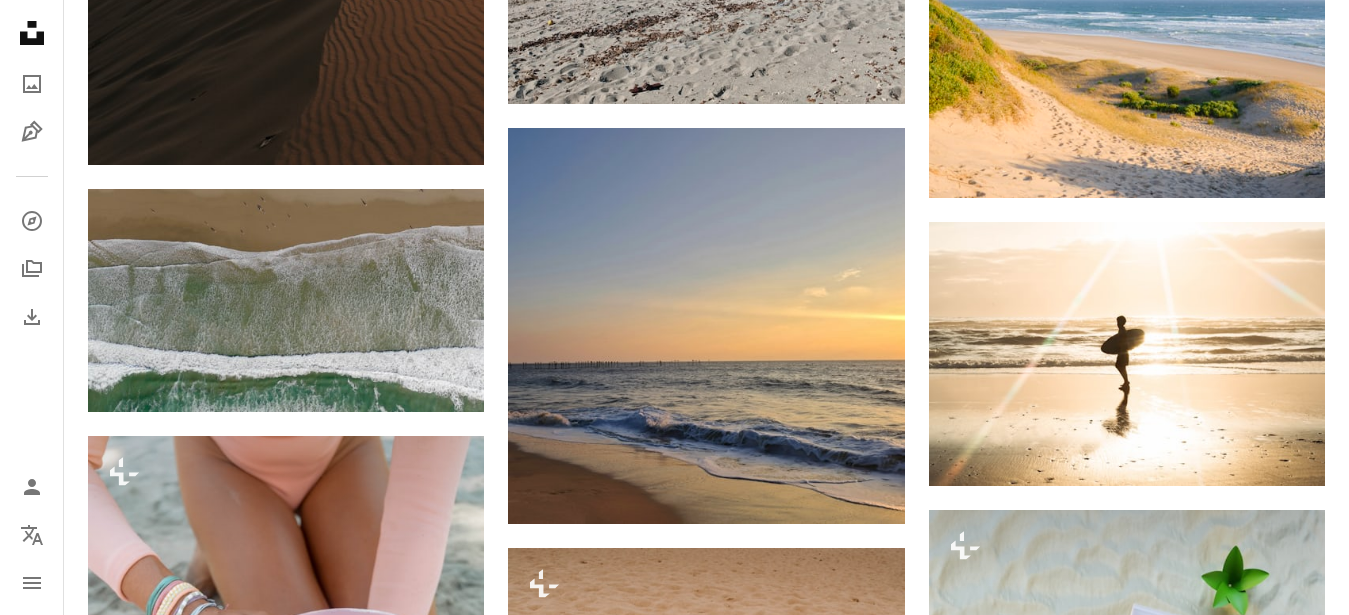scroll, scrollTop: 9565, scrollLeft: 0, axis: vertical 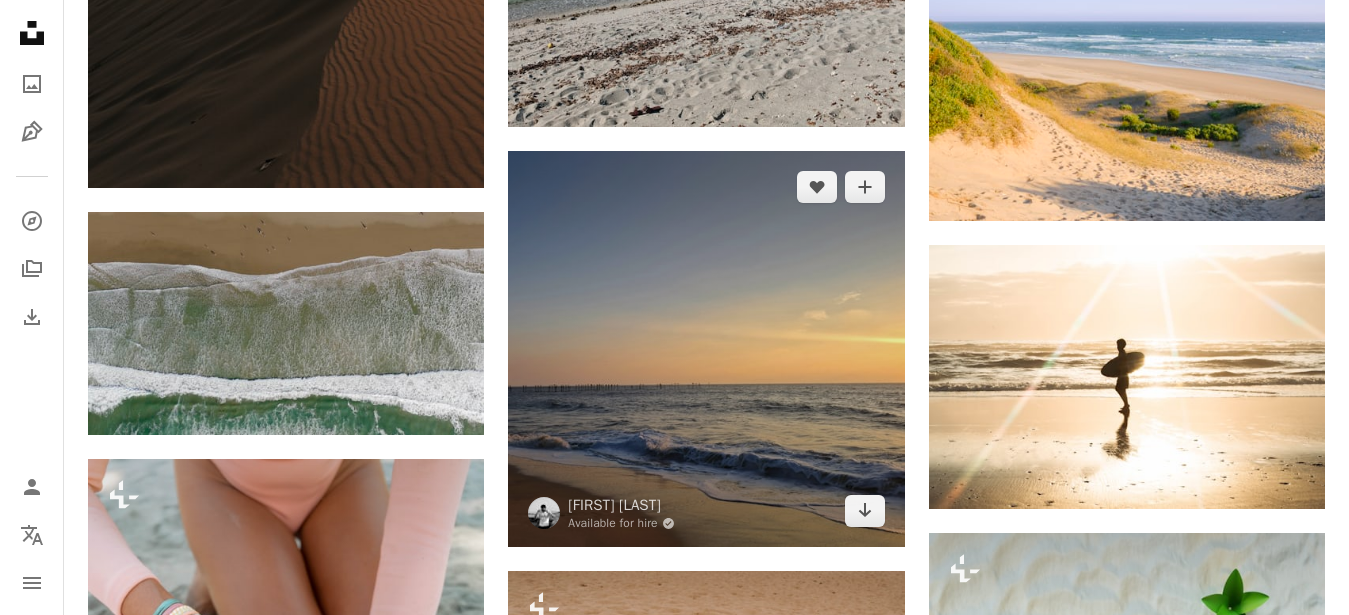 click at bounding box center (706, 349) 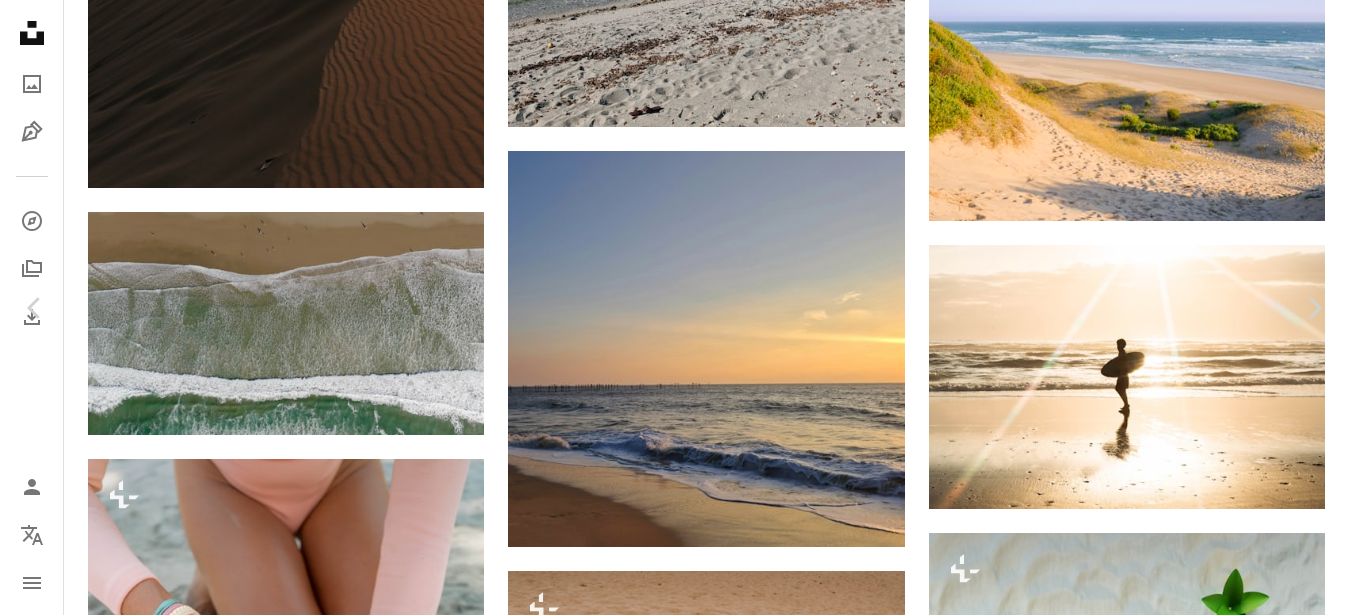 click on "Download free" at bounding box center (1150, 6792) 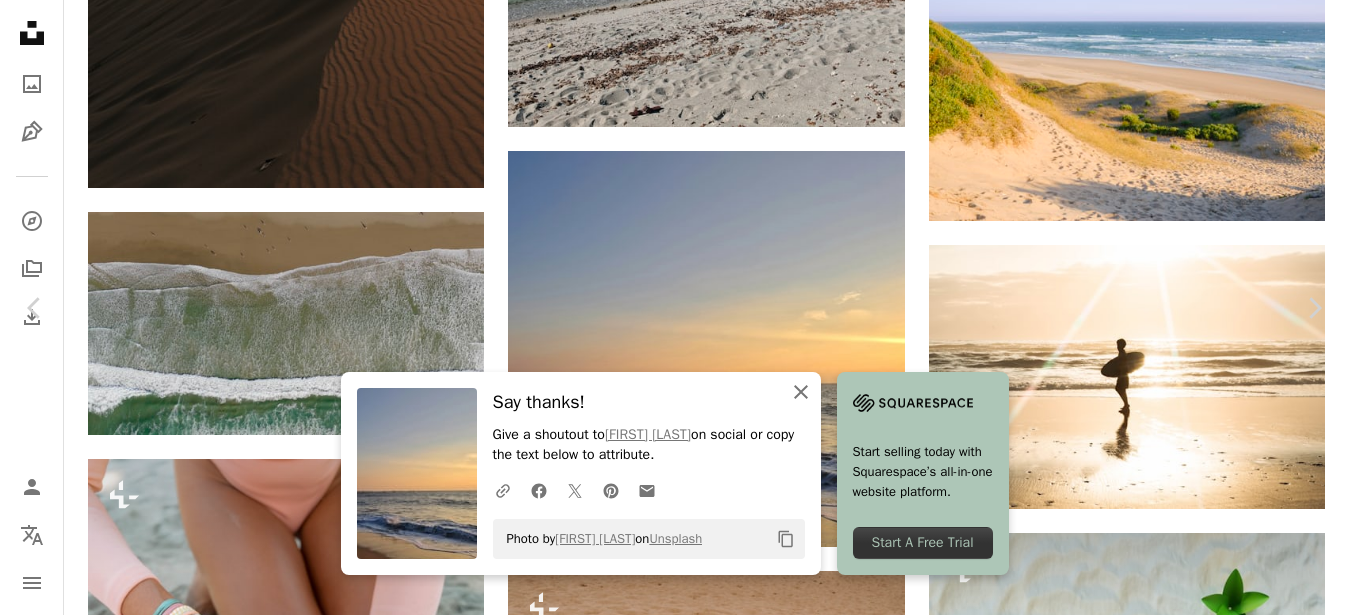 click on "An X shape" 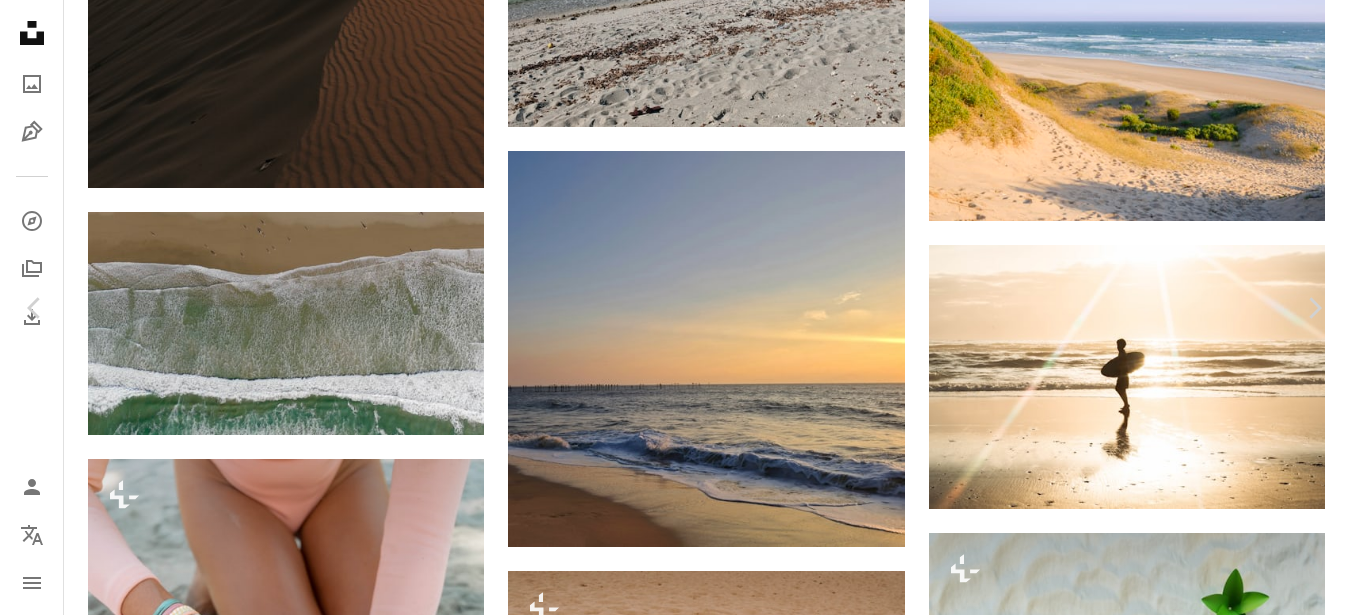 scroll, scrollTop: 2285, scrollLeft: 0, axis: vertical 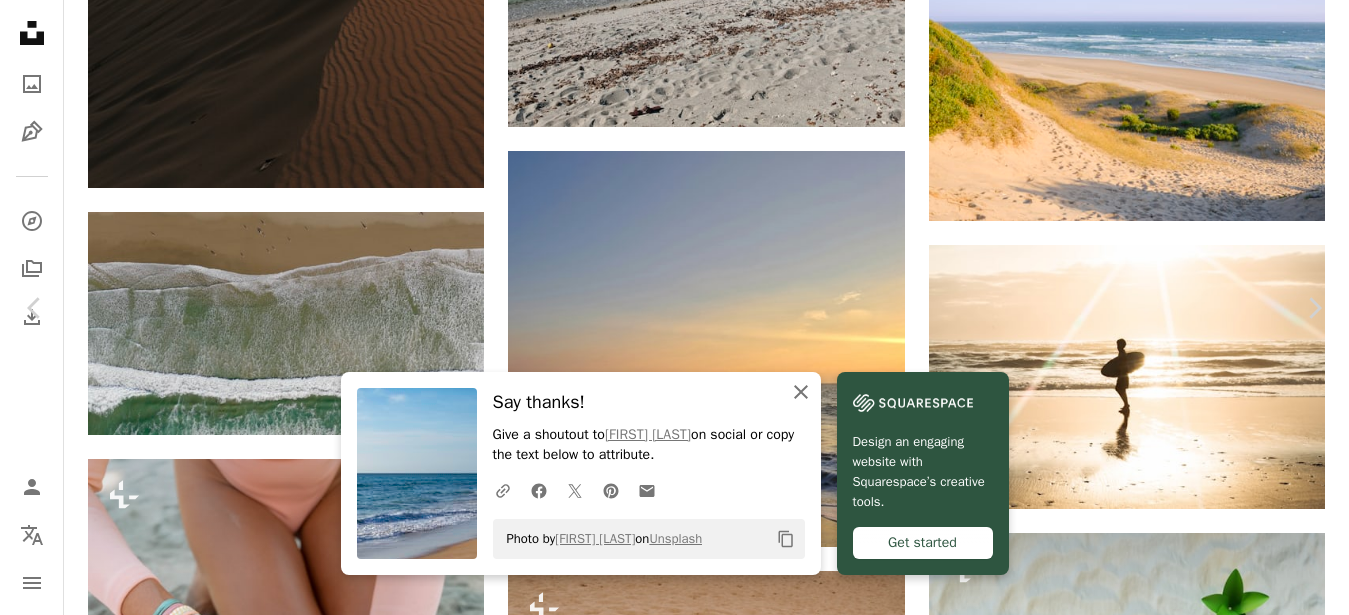 click on "An X shape" 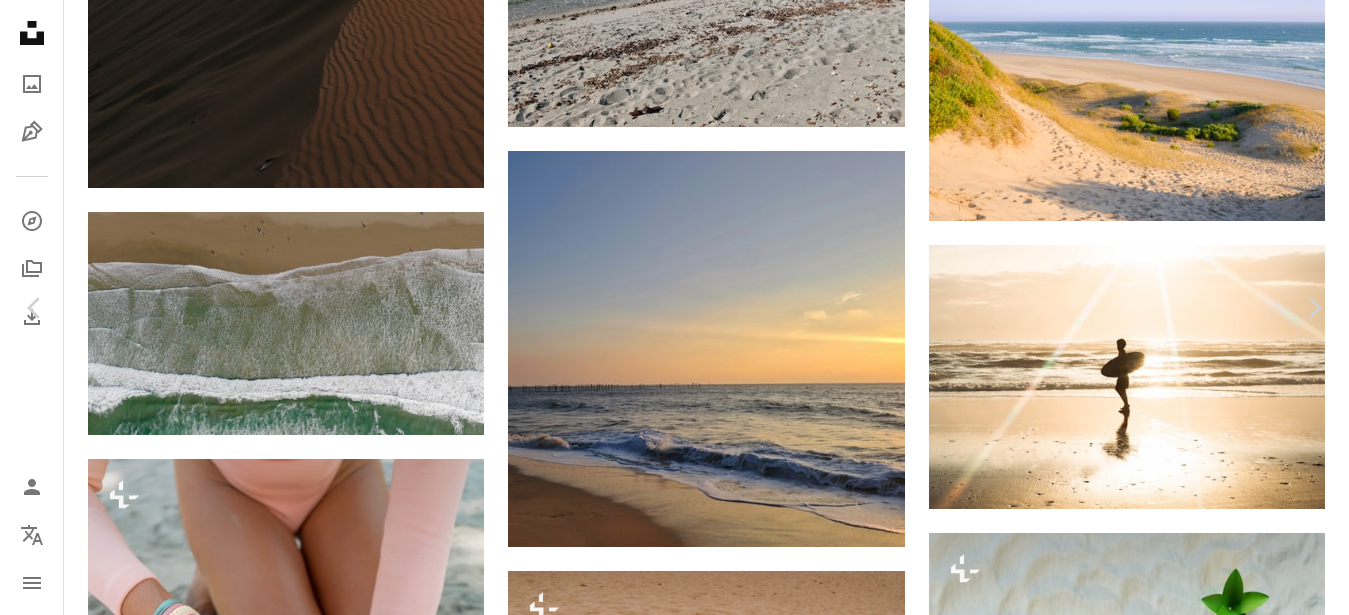 scroll, scrollTop: 1463, scrollLeft: 0, axis: vertical 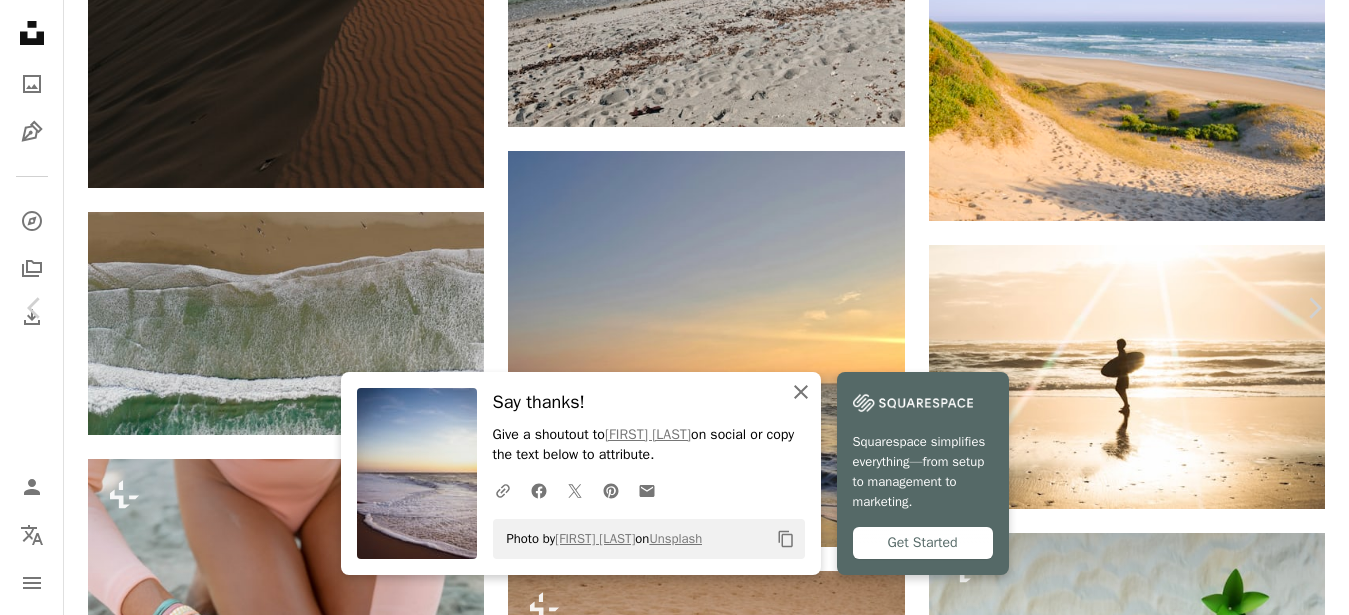click 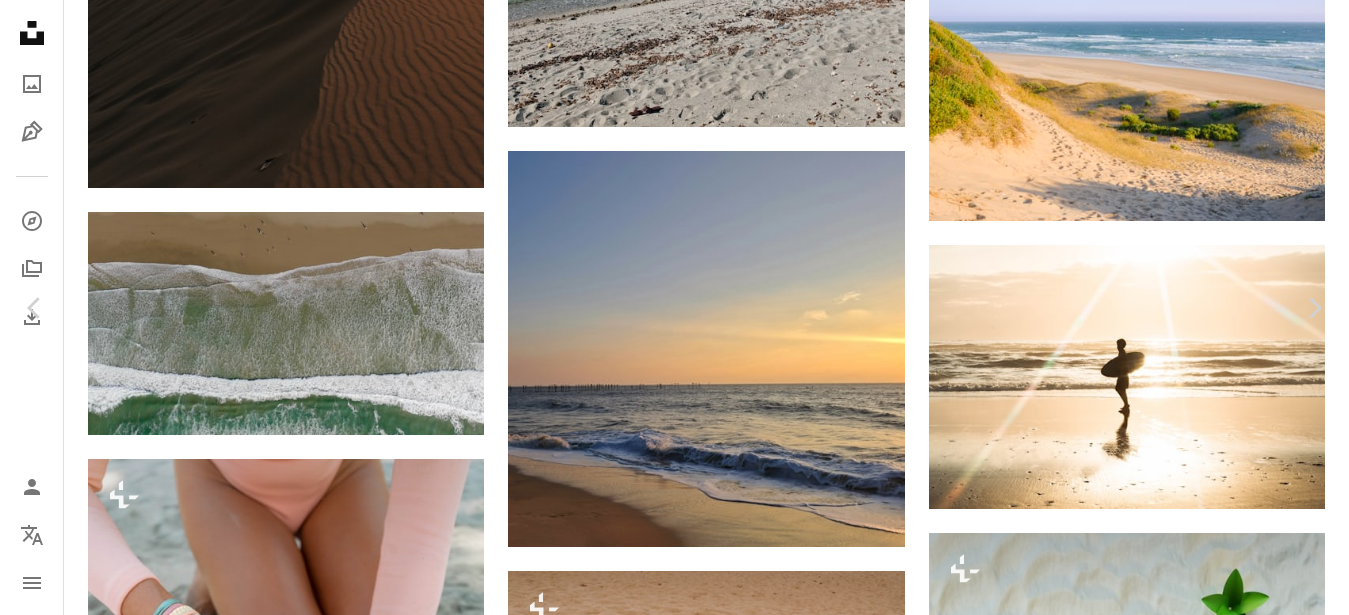 scroll, scrollTop: 806, scrollLeft: 0, axis: vertical 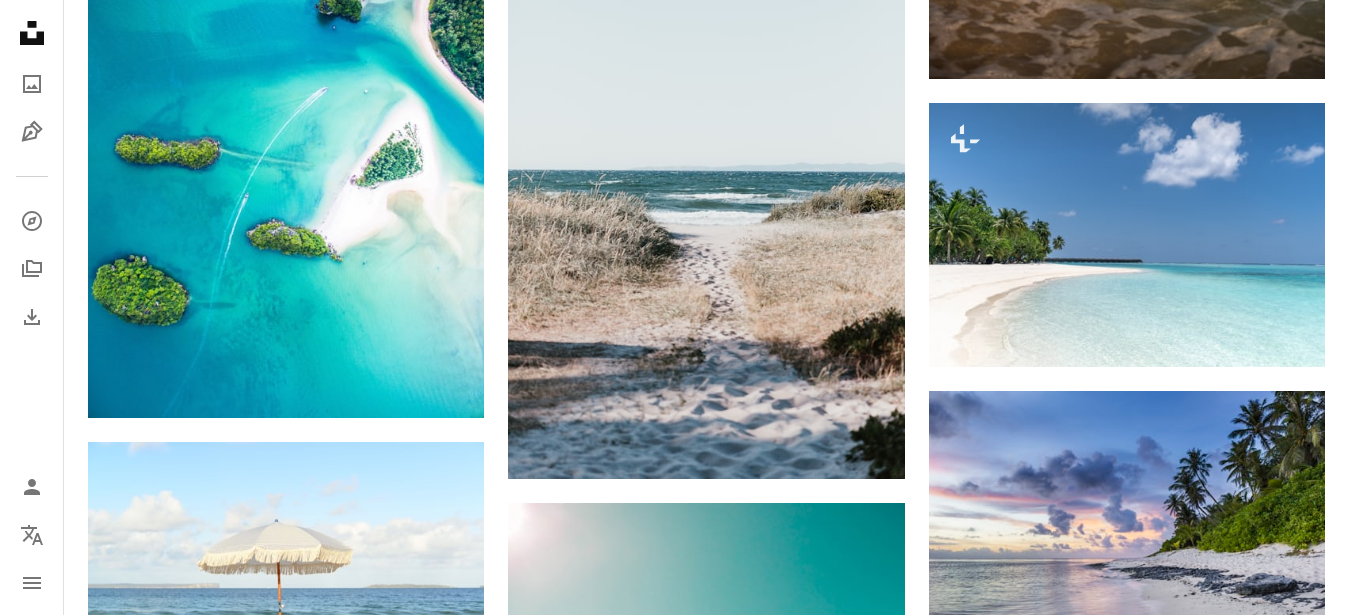 drag, startPoint x: 1348, startPoint y: 507, endPoint x: 1346, endPoint y: 459, distance: 48.04165 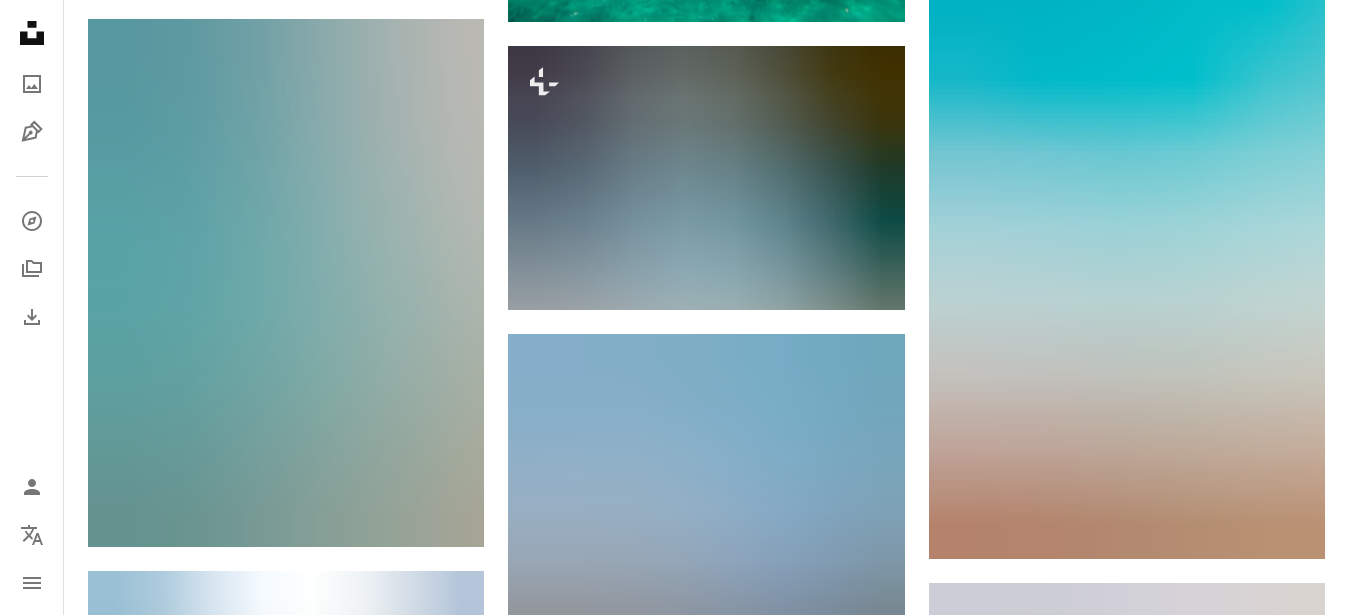 scroll, scrollTop: 8560, scrollLeft: 0, axis: vertical 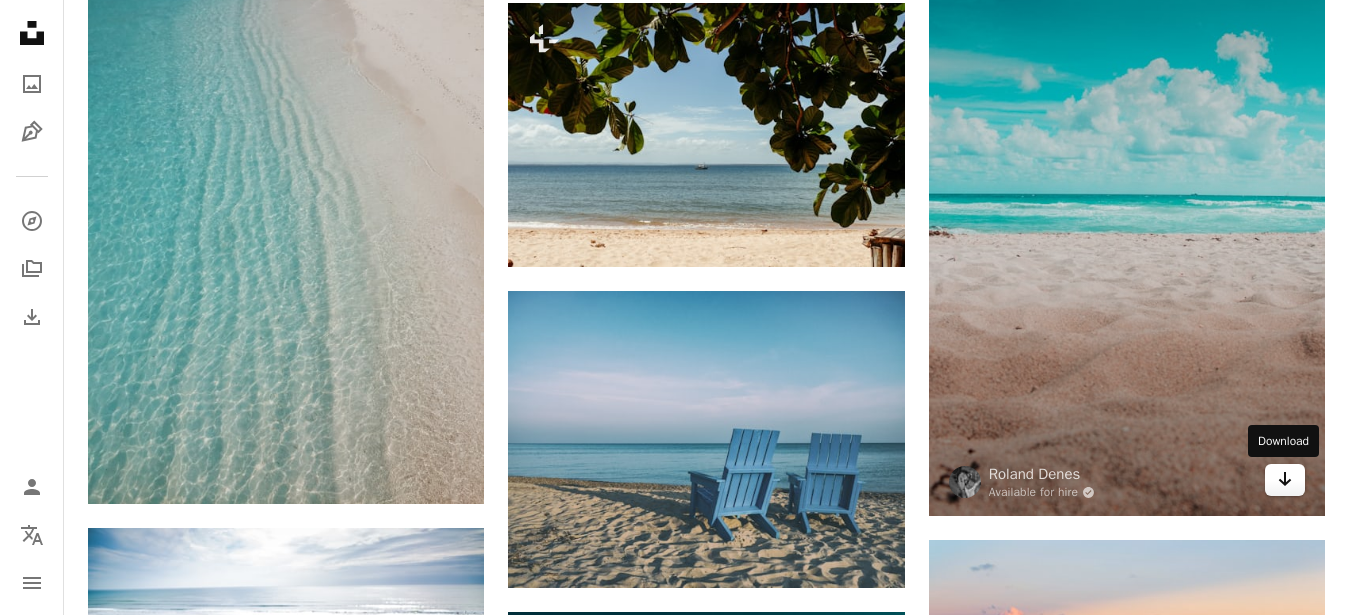 click 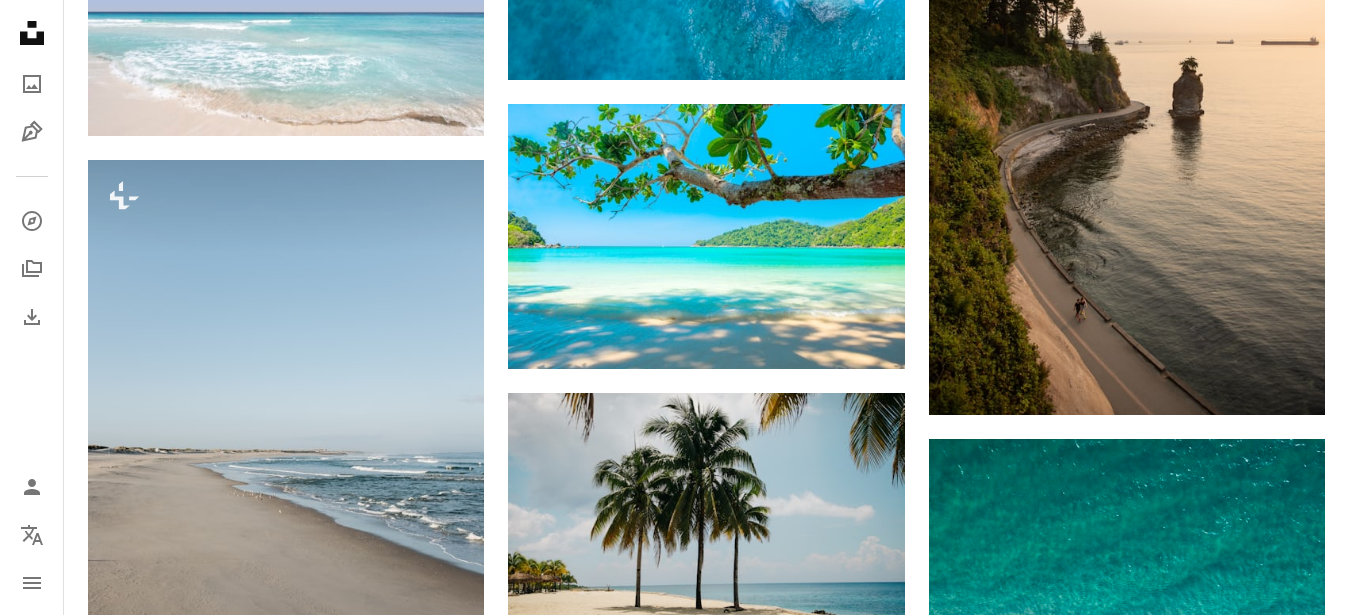 scroll, scrollTop: 10147, scrollLeft: 0, axis: vertical 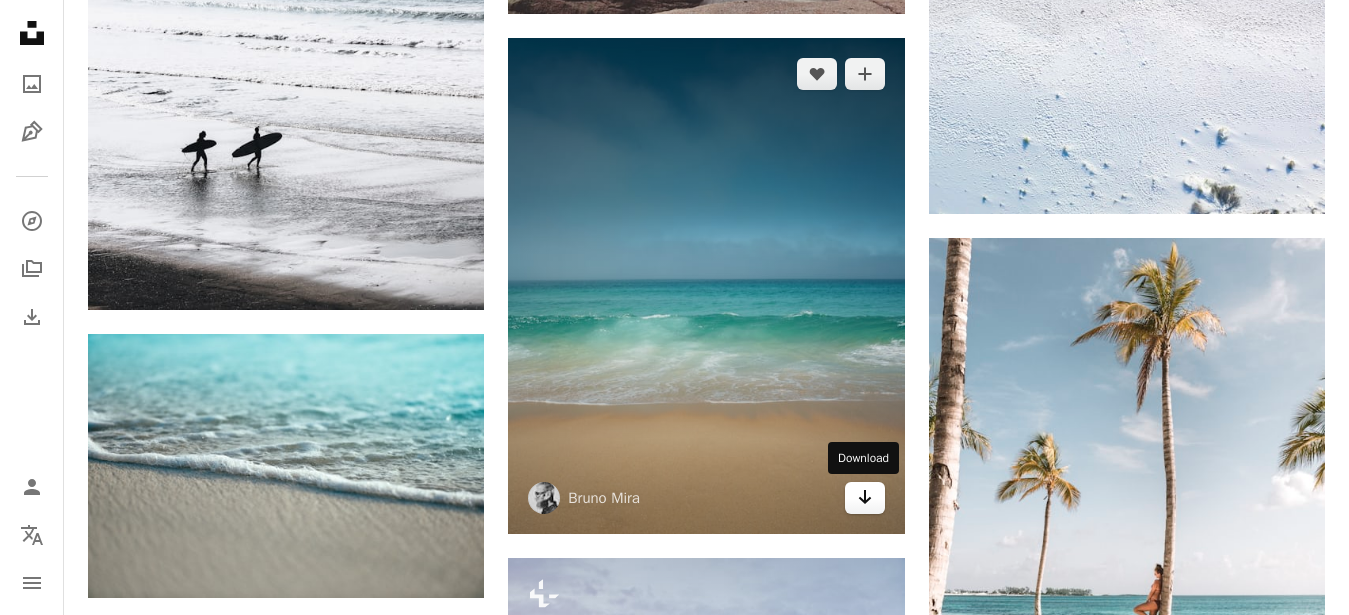 click on "Arrow pointing down" 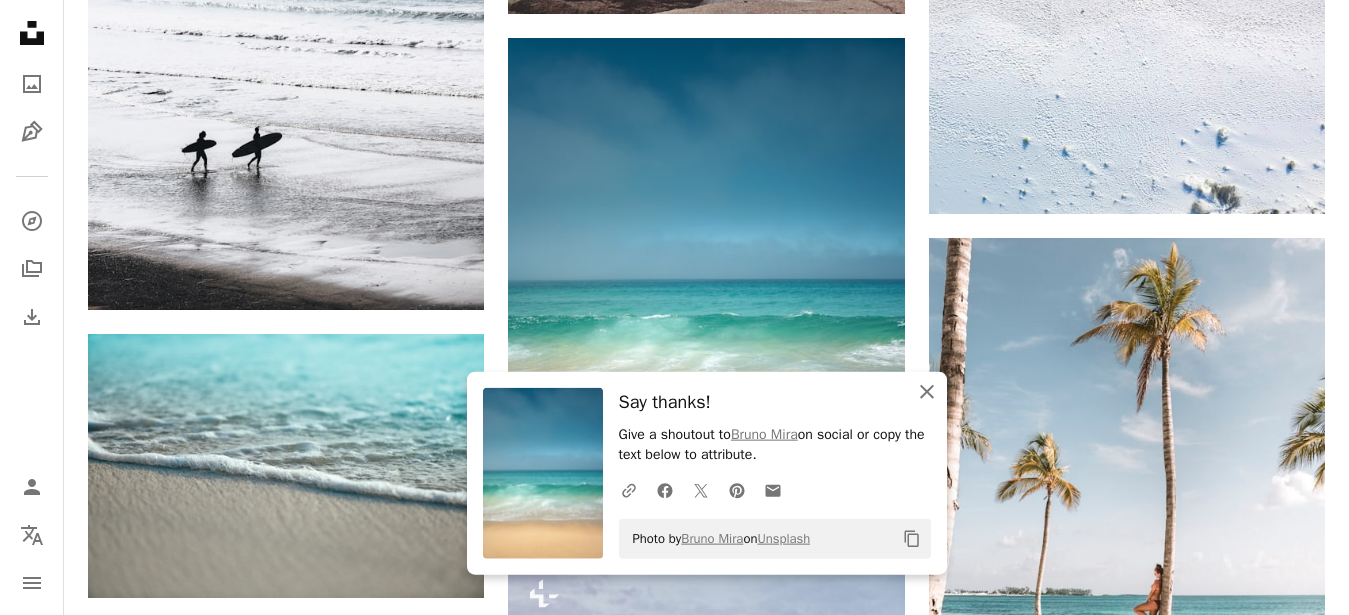 click on "An X shape" 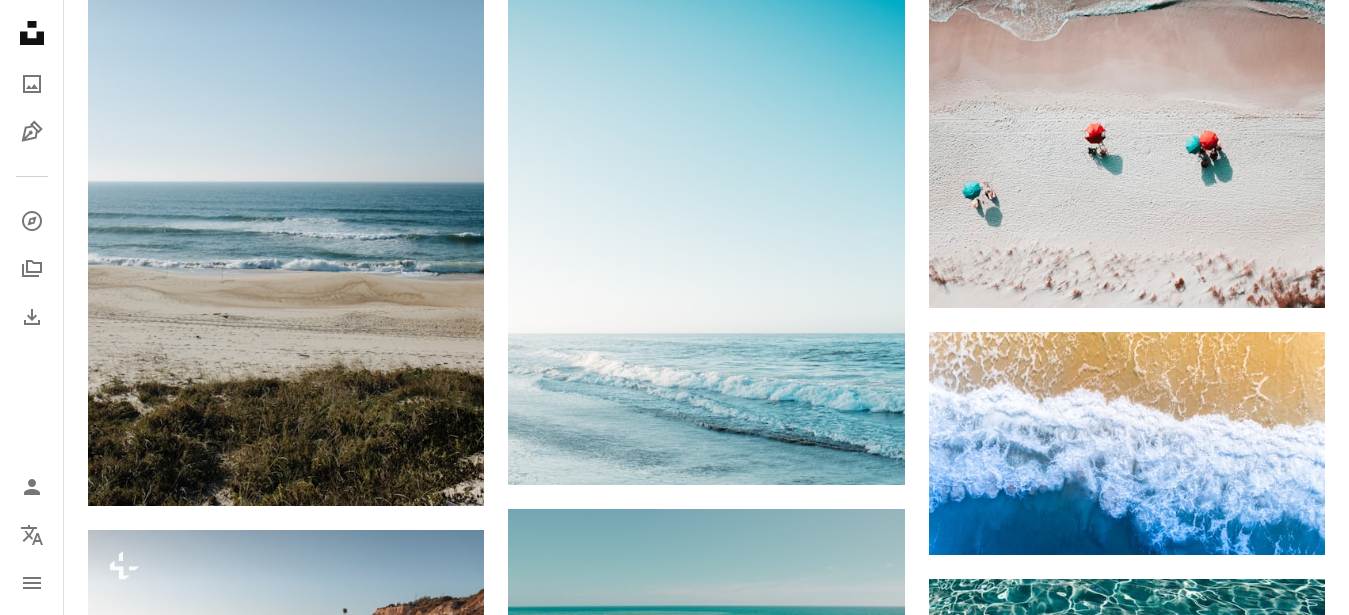 scroll, scrollTop: 14807, scrollLeft: 0, axis: vertical 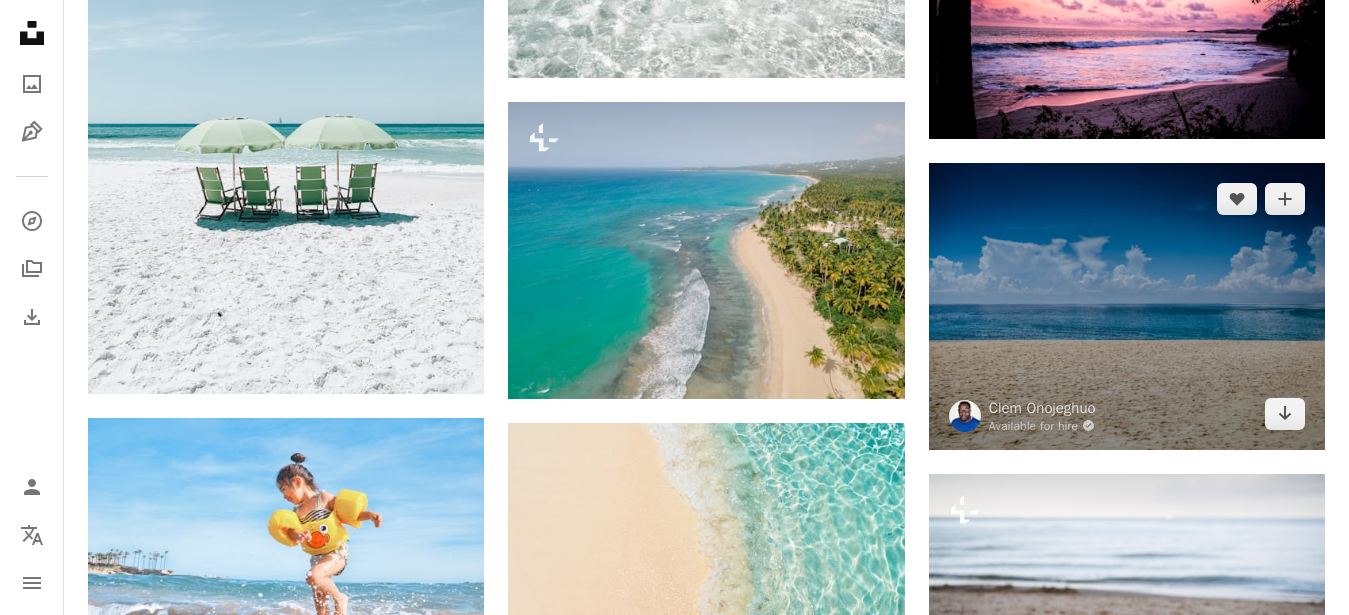 click at bounding box center [1127, 306] 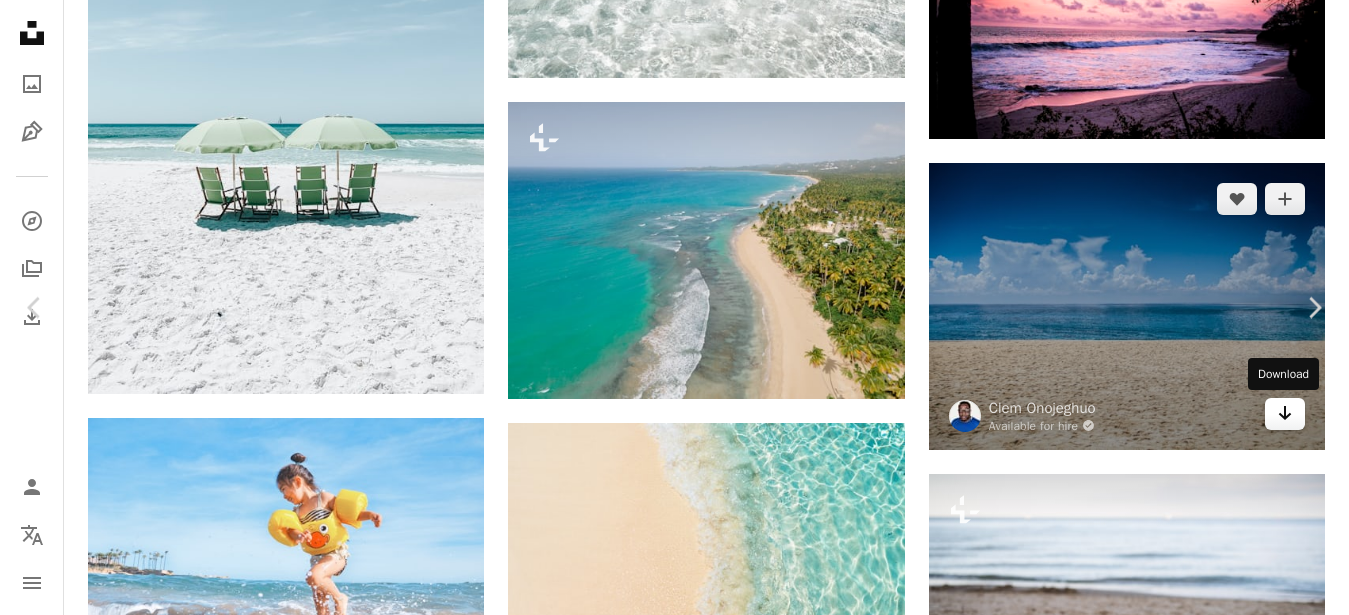click on "An X shape Chevron left Chevron right [FIRST] [LAST] Available for hire A checkmark inside of a circle A heart A plus sign Edit image   Plus sign for Unsplash+ Download free Chevron down Zoom in Views 12,082,820 Downloads 65,380 Featured in Photos A forward-right arrow Share Info icon Info More Actions Ocean so blue A map marker [CITY], [COUNTRY] Calendar outlined Published on  [MONTH] [DAY], [YEAR] Camera Canon, EOS 5D Mark II Safety Free to use under the  Unsplash License beach sea blue summer clouds cloud blue sky beach wallpaper sand beach background outdoors coast seaside outside shore seashore footprints sandy [COUNTRY] [CITY] Public domain images Browse premium related images on iStock  |  Save 20% with code UNSPLASH20 Related images A heart A plus sign [FIRST] [LAST] Arrow pointing down A heart A plus sign [FIRST] [LAST] Arrow pointing down A heart A plus sign [FIRST] [LAST] Arrow pointing down Plus sign for Unsplash+ A heart A plus sign [FIRST] [LAST] For  Unsplash+ A lock   Purchase A heart A plus sign [FIRST] [LAST]" at bounding box center [674, 5119] 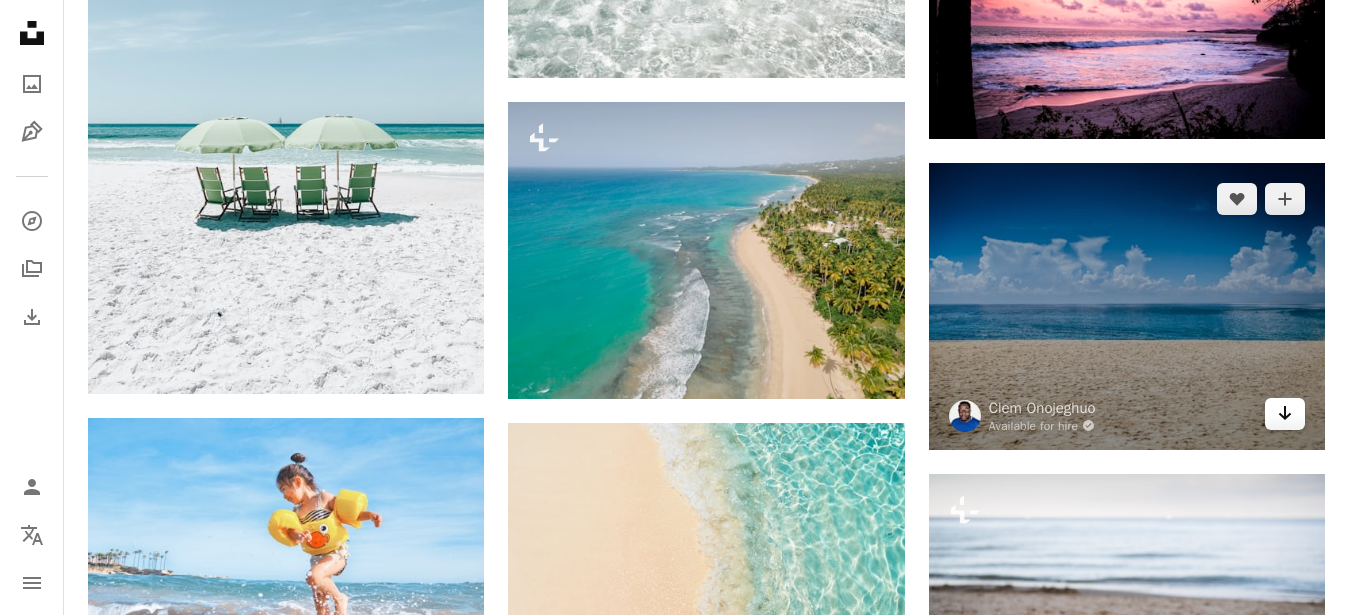 scroll, scrollTop: 19027, scrollLeft: 0, axis: vertical 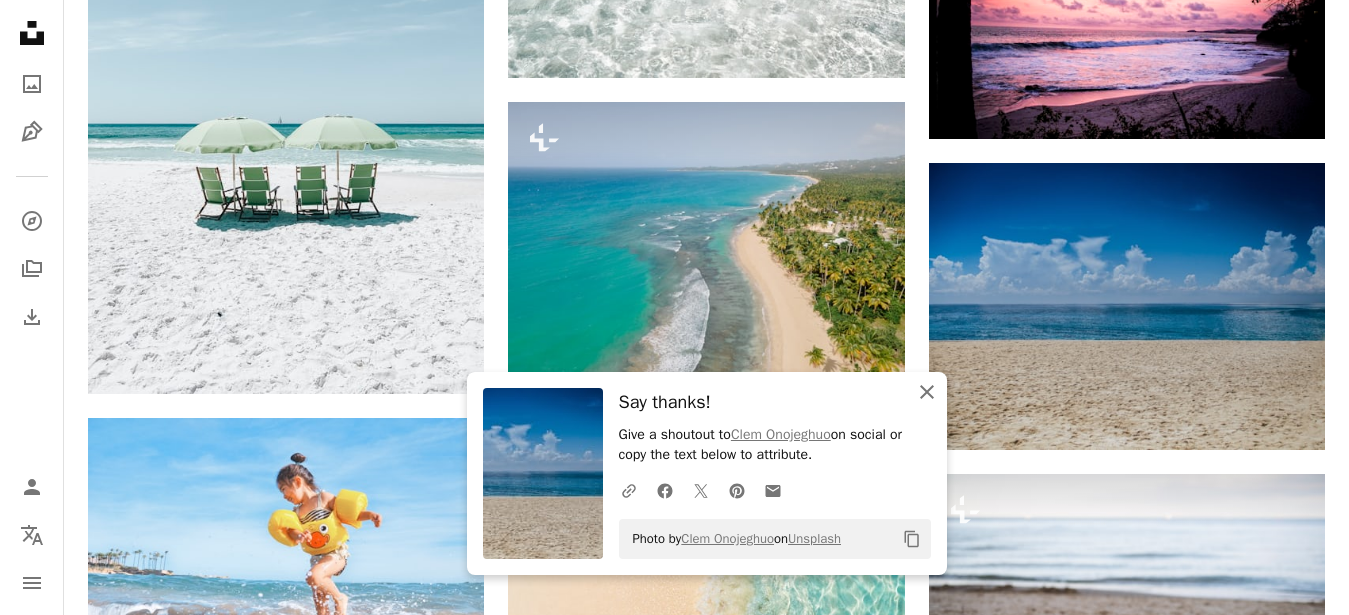 click on "An X shape" 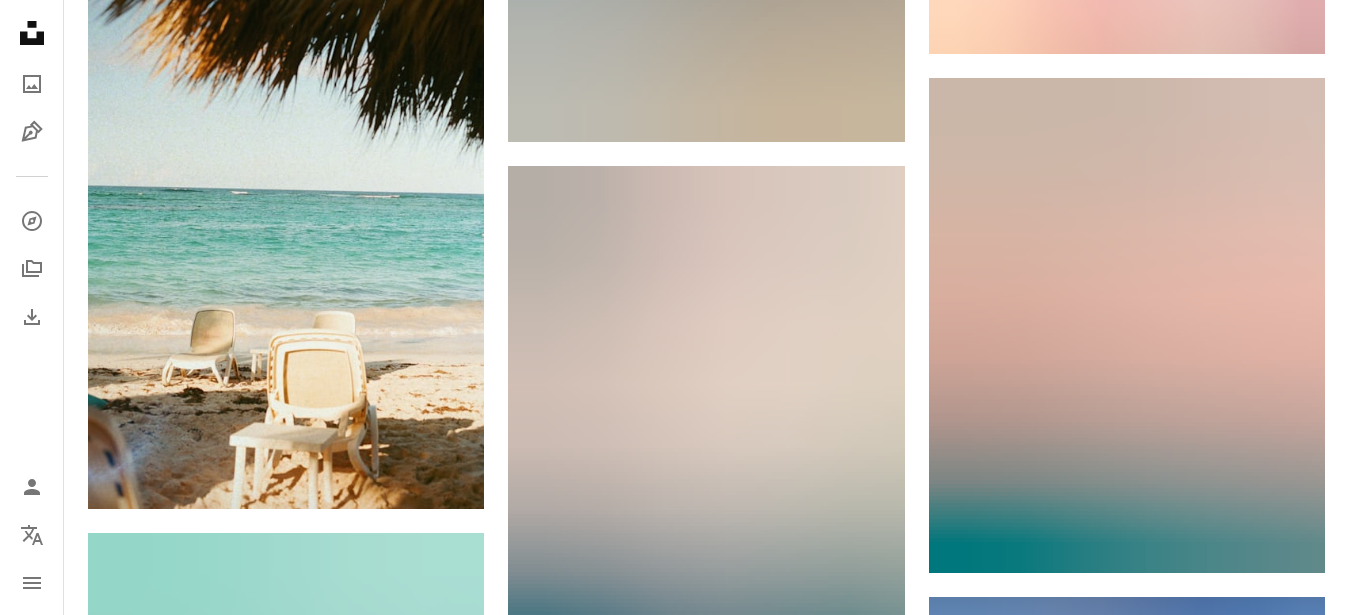 scroll, scrollTop: 21618, scrollLeft: 0, axis: vertical 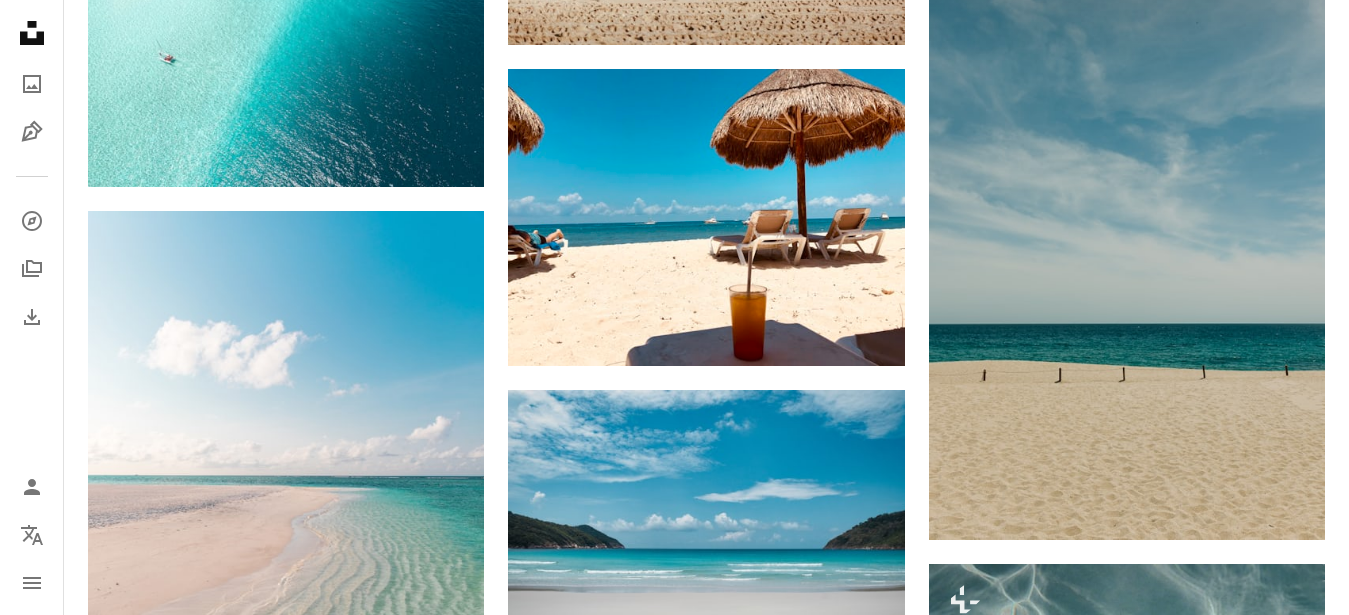 drag, startPoint x: 1360, startPoint y: 518, endPoint x: 1360, endPoint y: 538, distance: 20 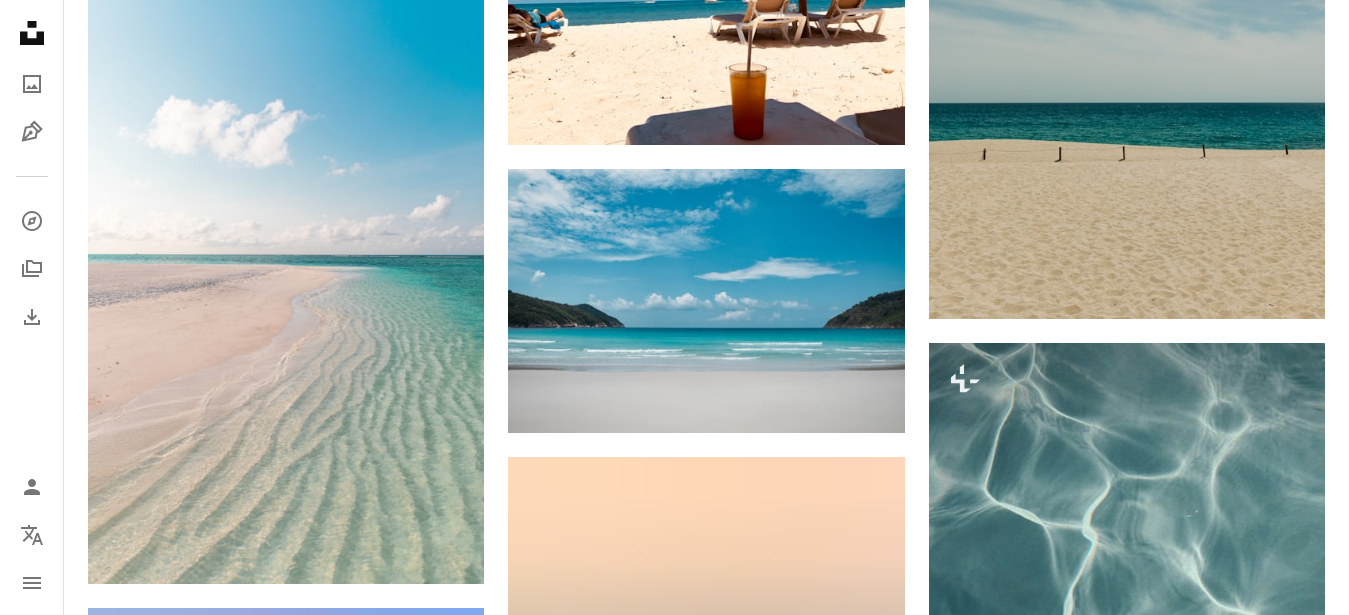 scroll, scrollTop: 25624, scrollLeft: 0, axis: vertical 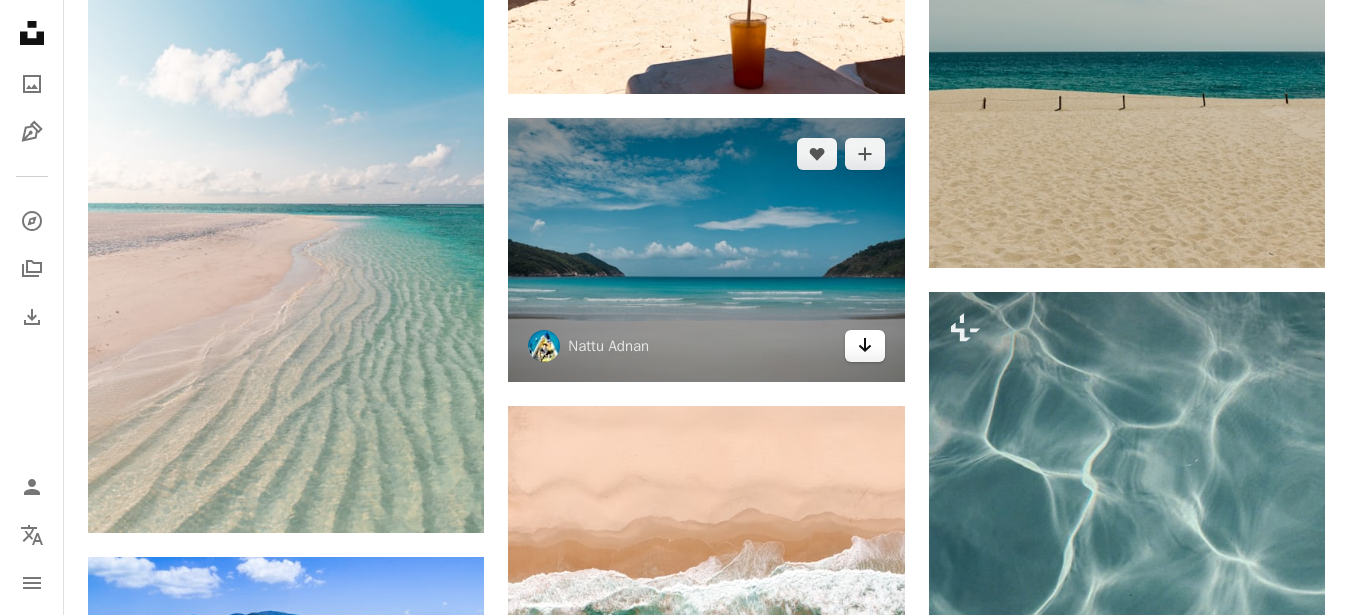click 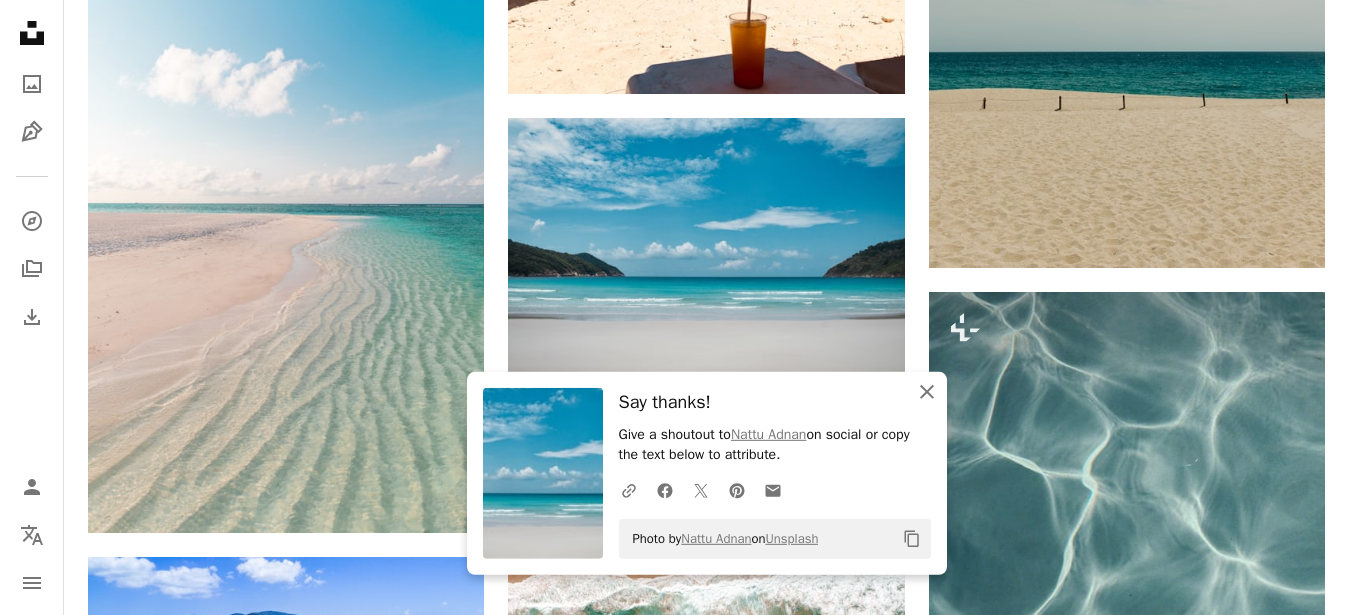 click on "An X shape" 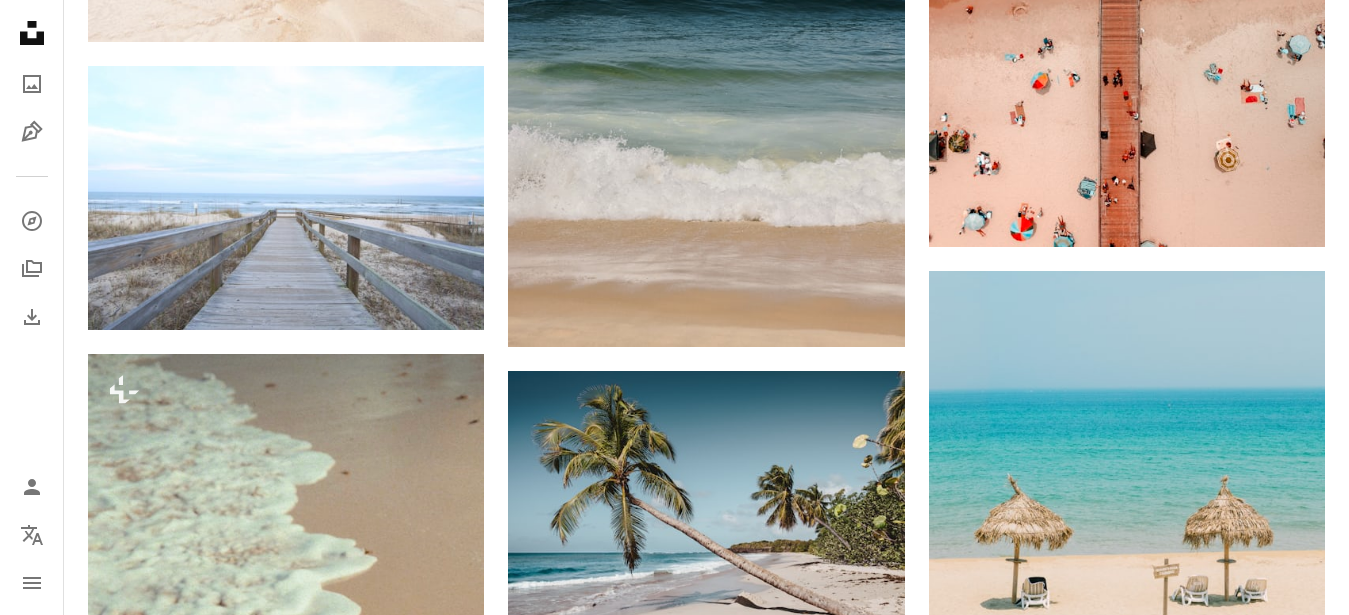 scroll, scrollTop: 28961, scrollLeft: 0, axis: vertical 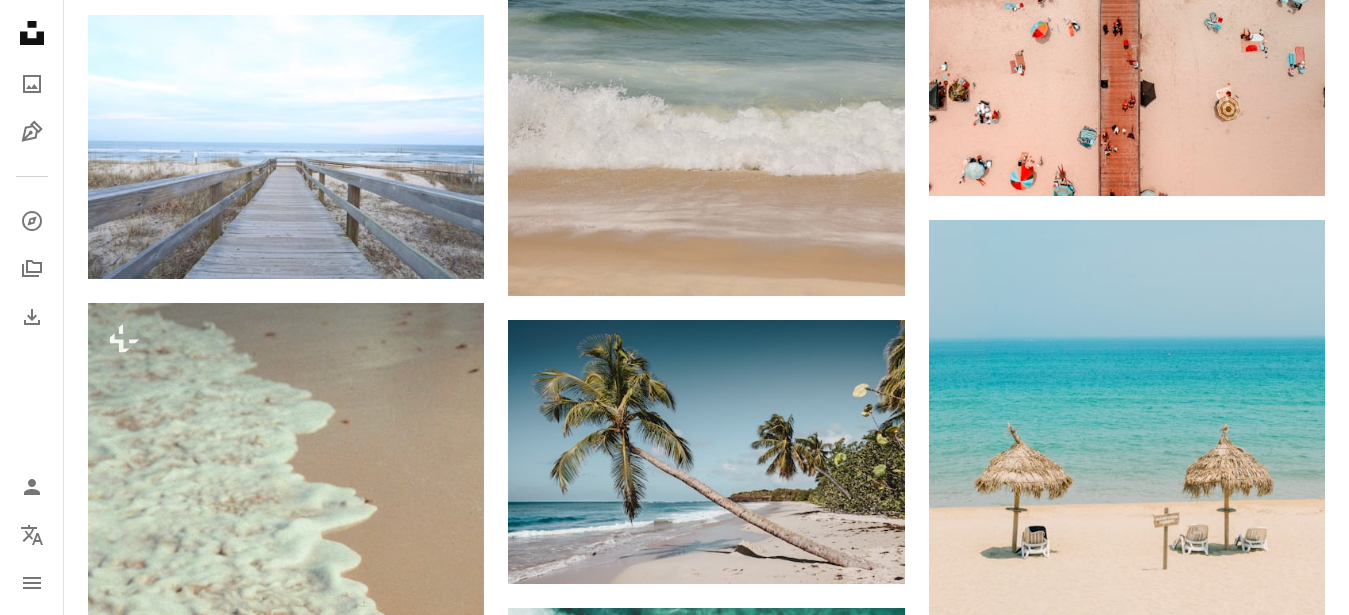drag, startPoint x: 1354, startPoint y: 538, endPoint x: 1355, endPoint y: 559, distance: 21.023796 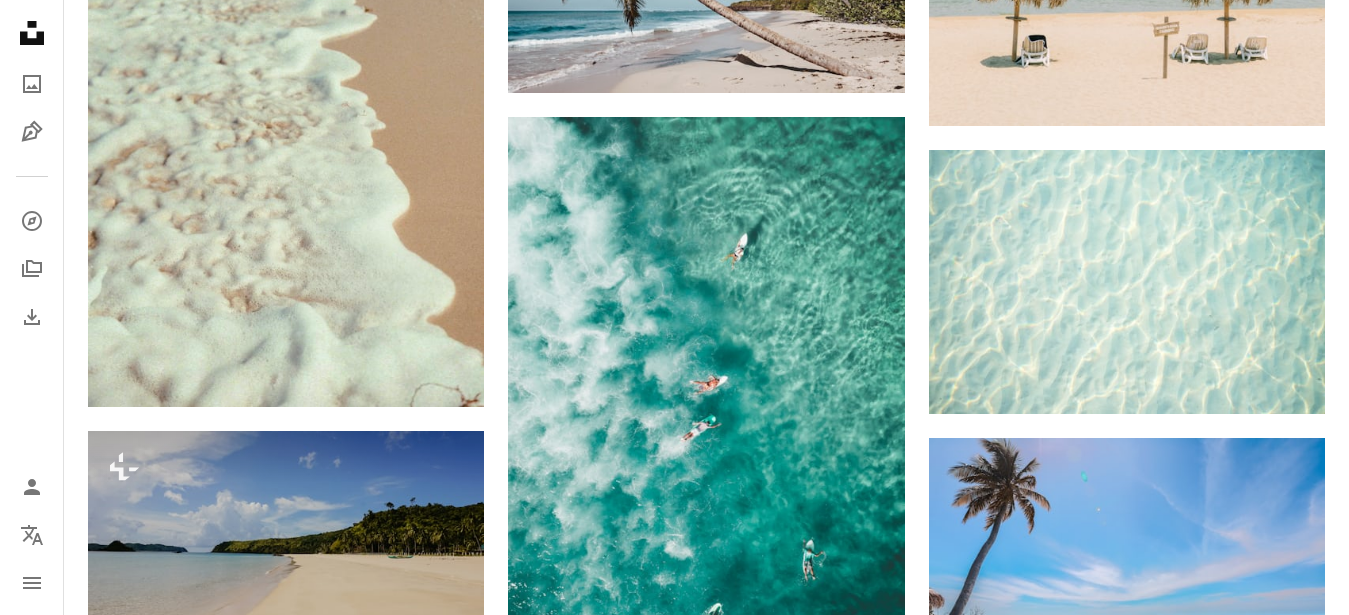scroll, scrollTop: 29957, scrollLeft: 0, axis: vertical 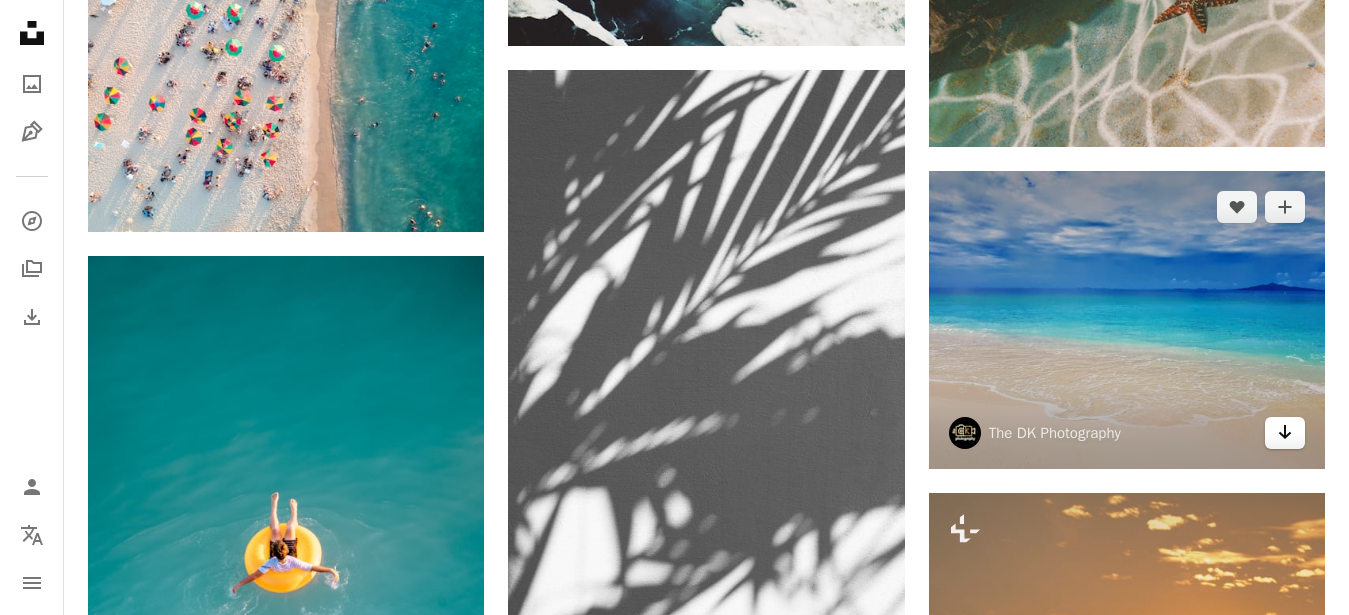 click 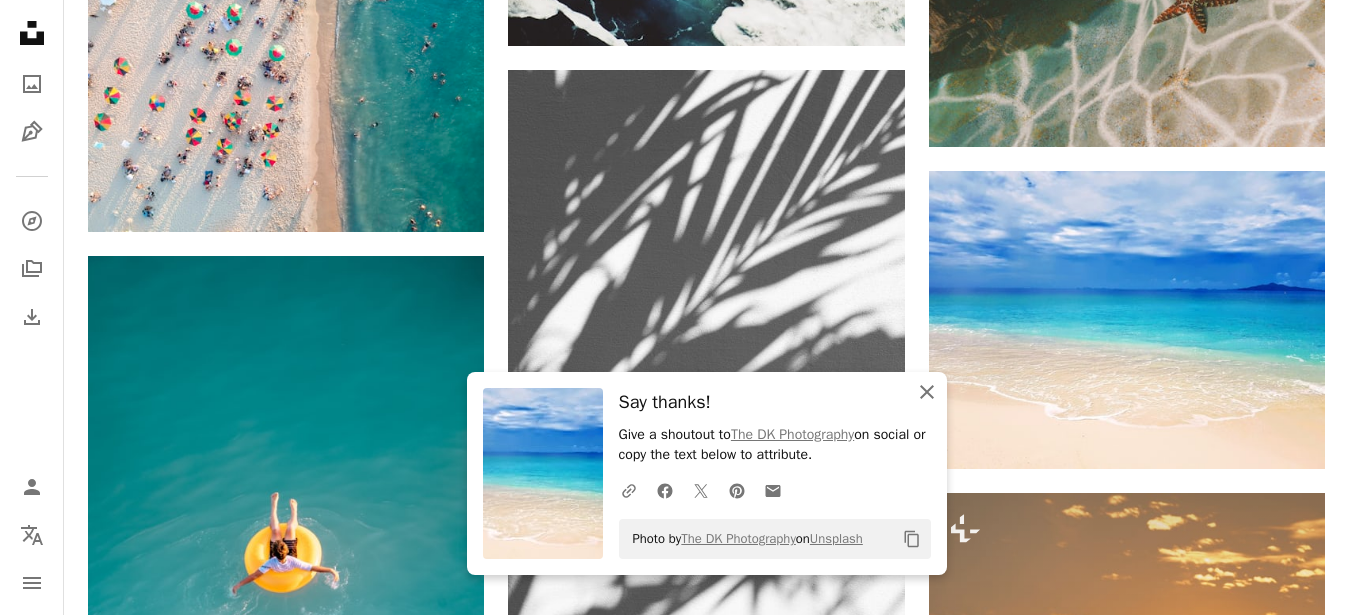 click on "An X shape" 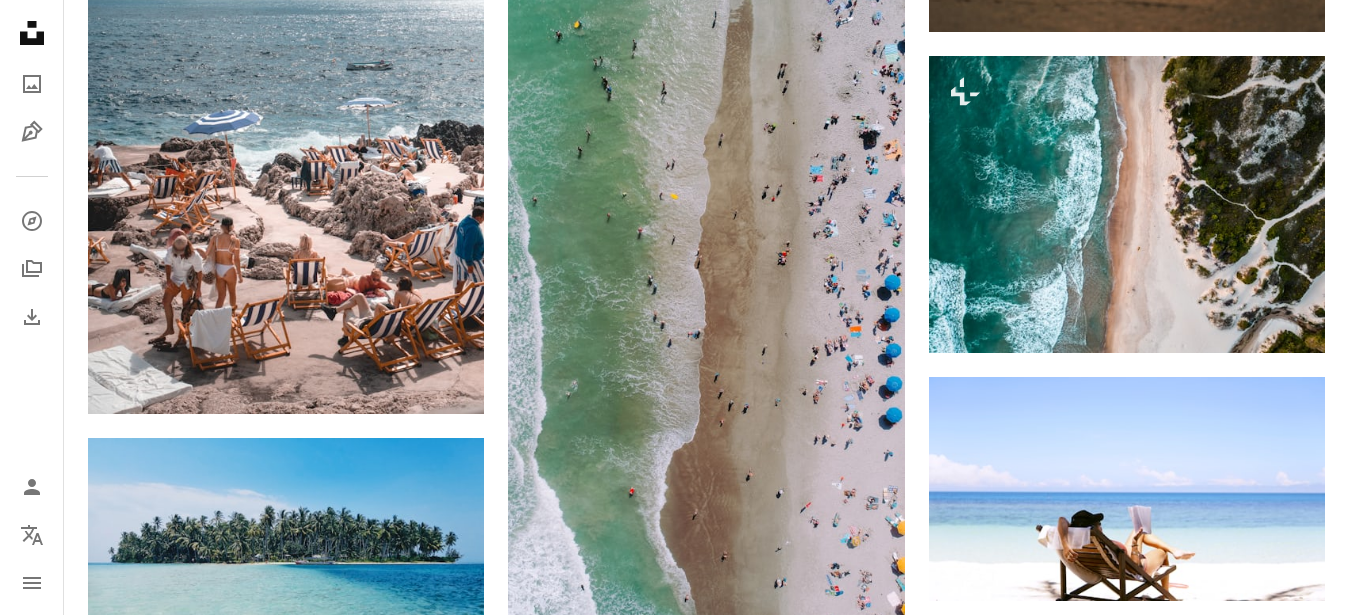 scroll, scrollTop: 44978, scrollLeft: 0, axis: vertical 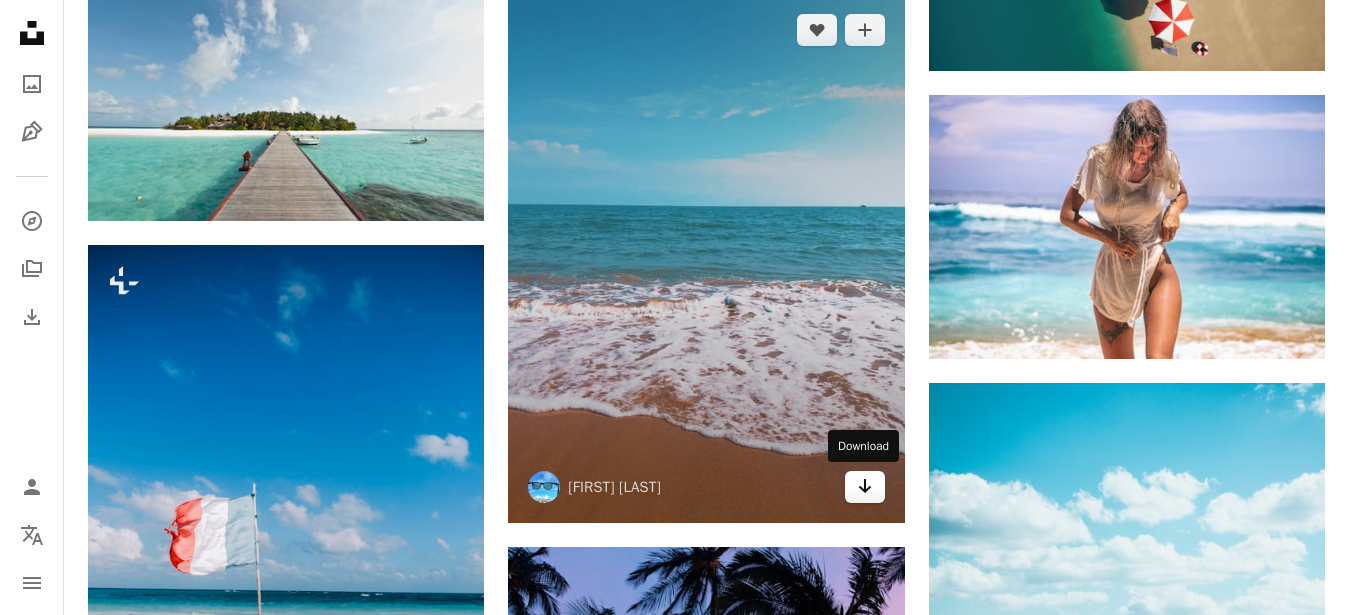 click 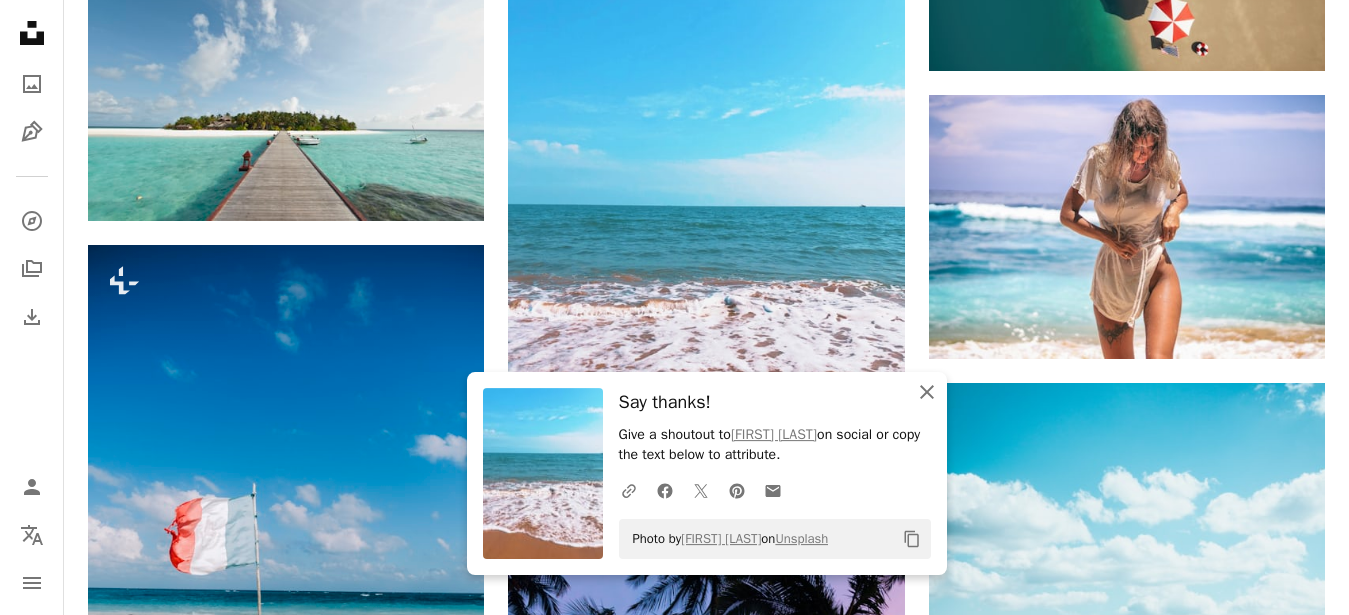 click on "An X shape" 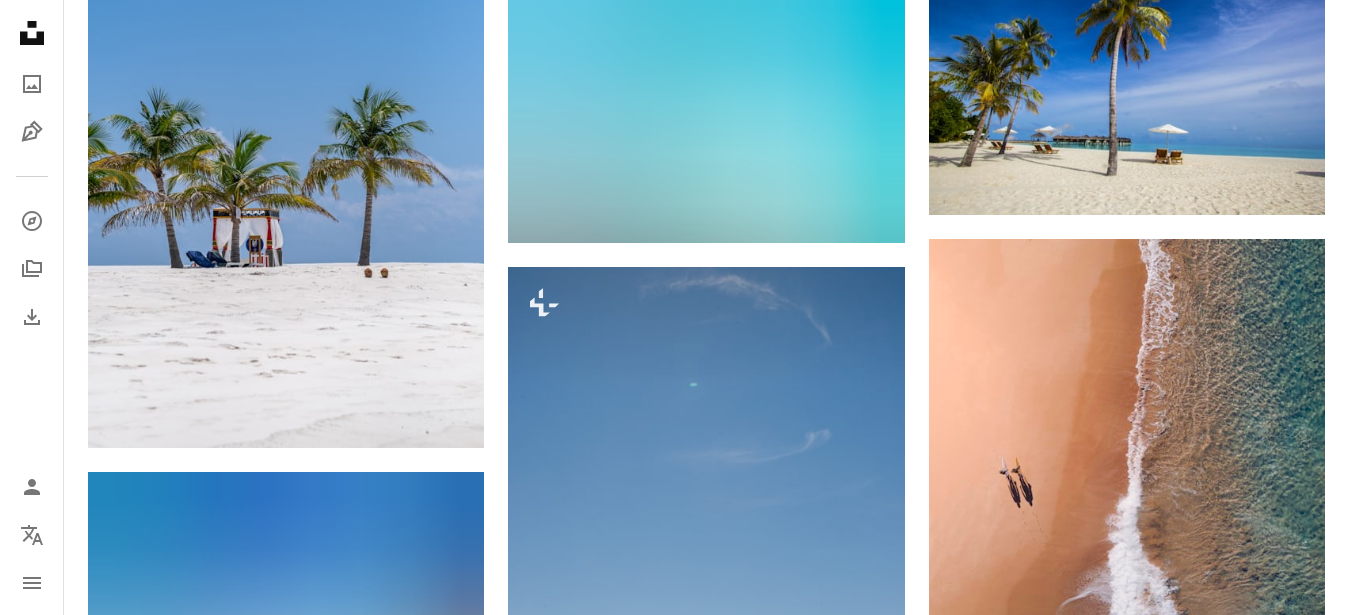 scroll, scrollTop: 50008, scrollLeft: 0, axis: vertical 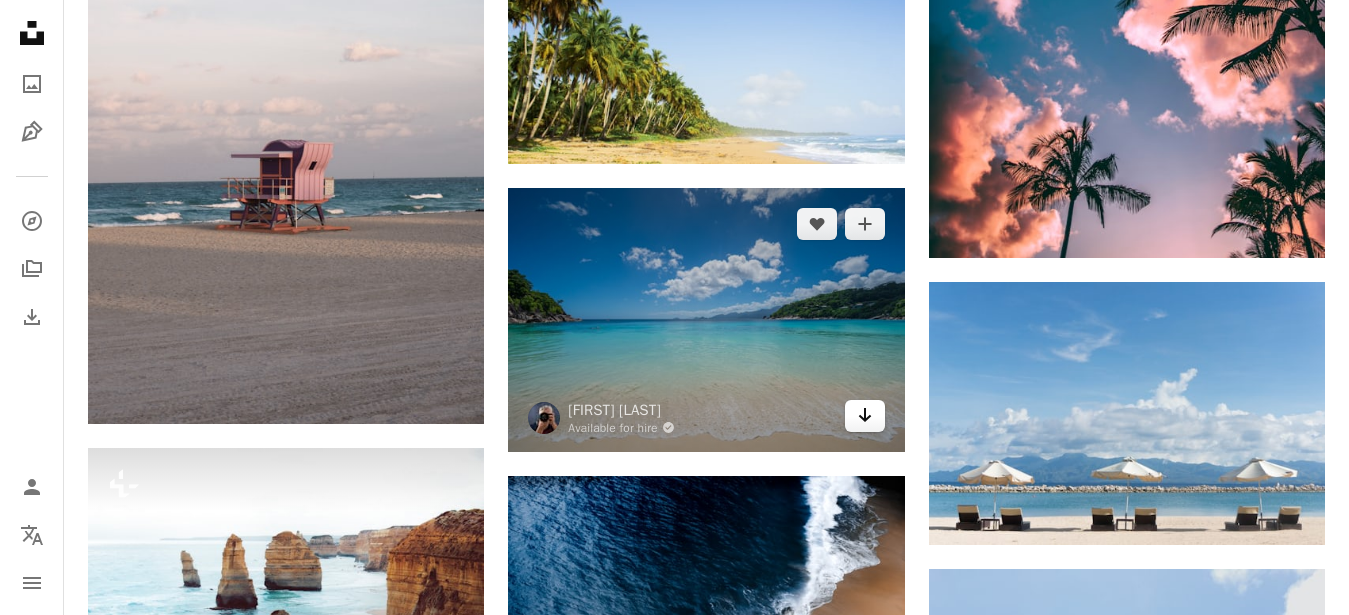 click on "Arrow pointing down" 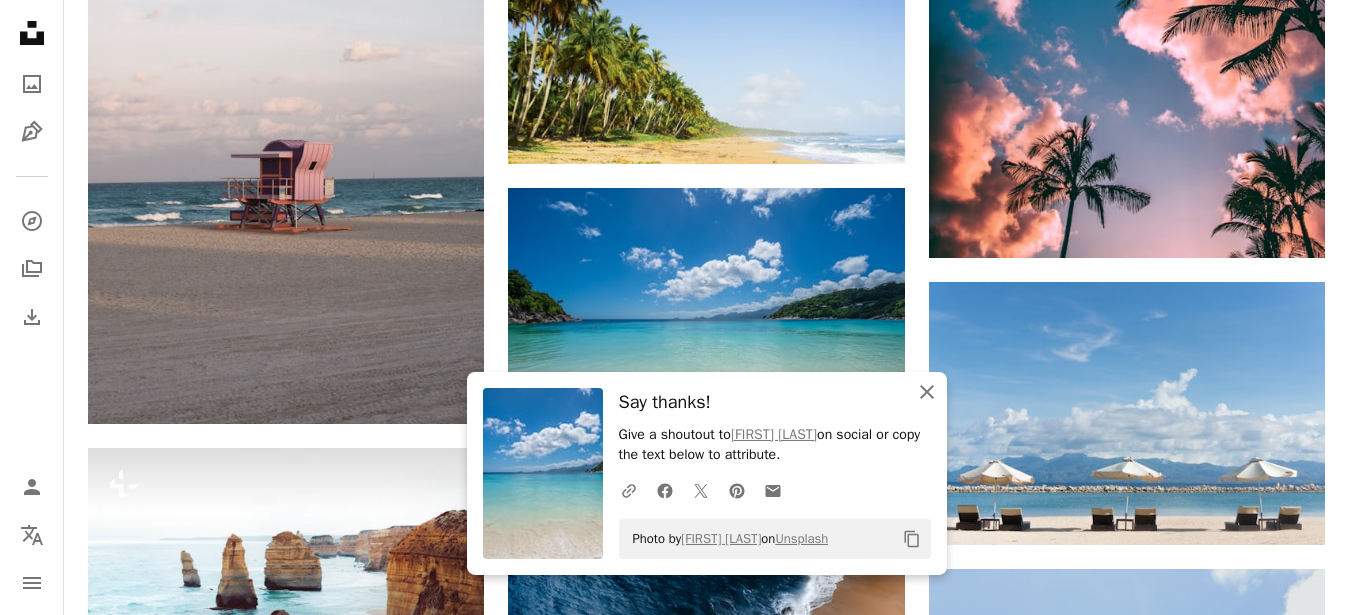 click 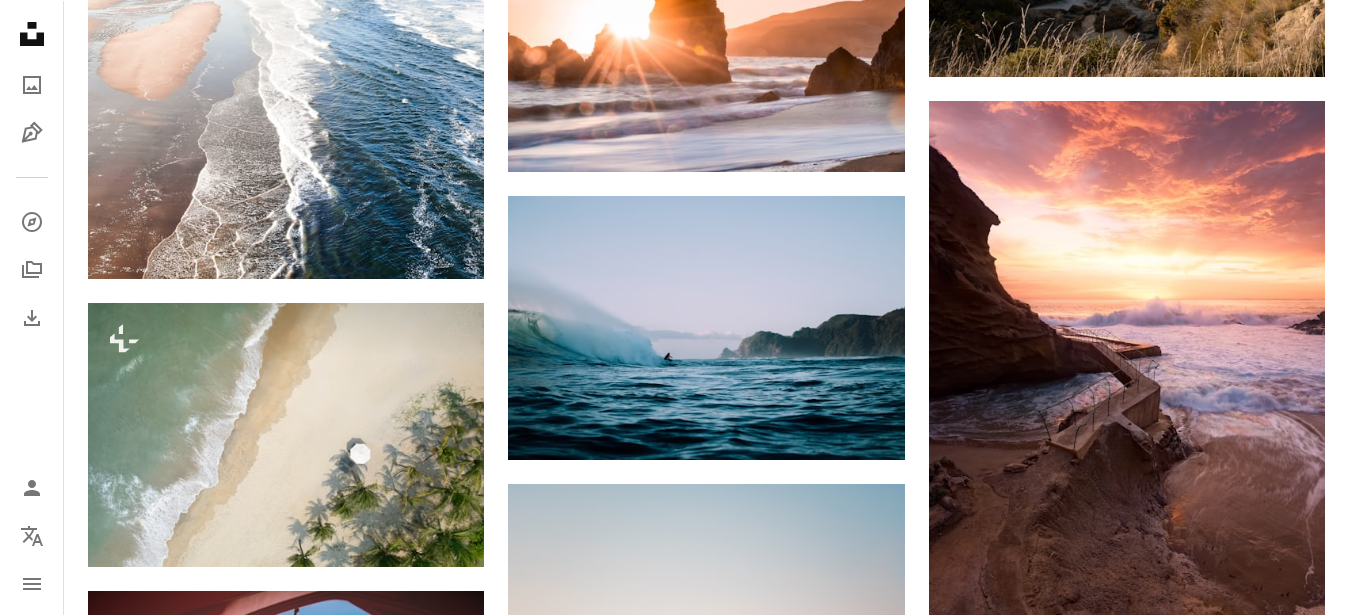scroll, scrollTop: 57569, scrollLeft: 0, axis: vertical 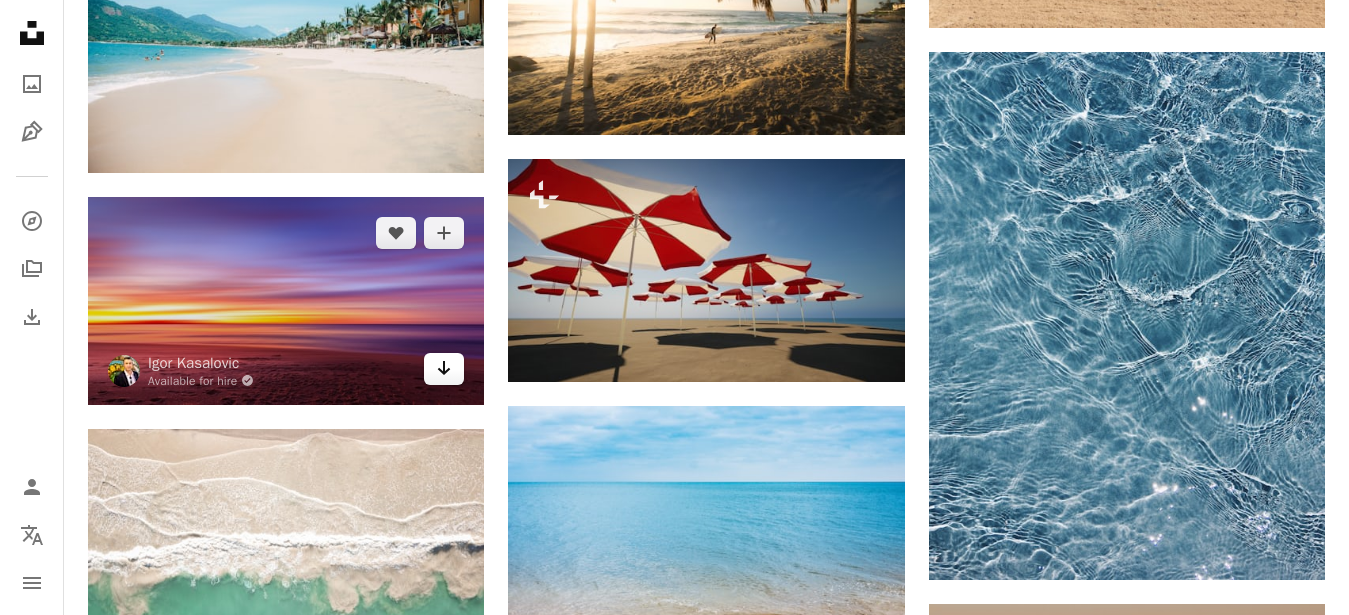 click on "Arrow pointing down" at bounding box center (444, 369) 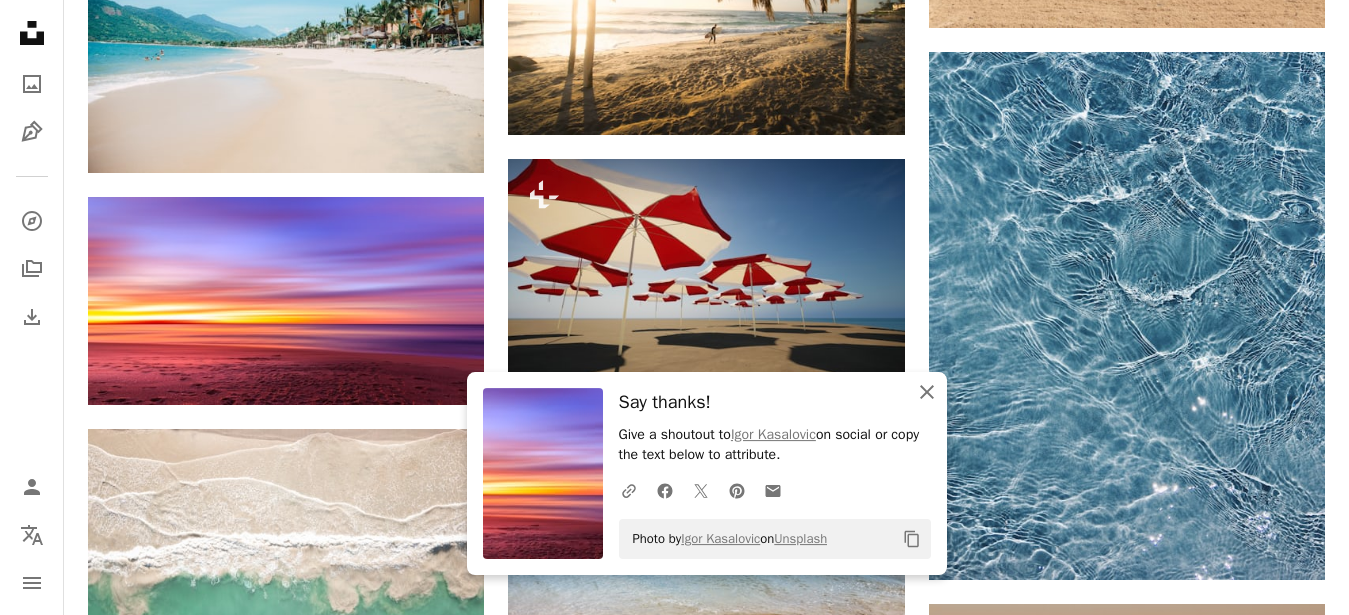 click on "An X shape" 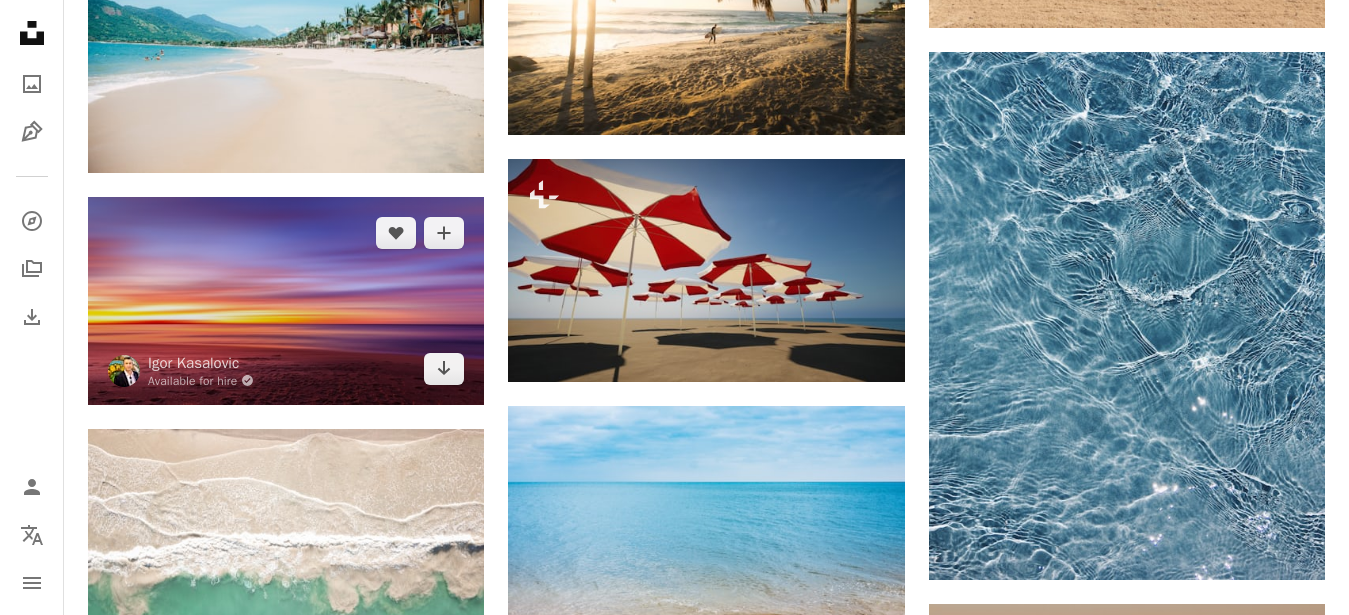click at bounding box center (286, 301) 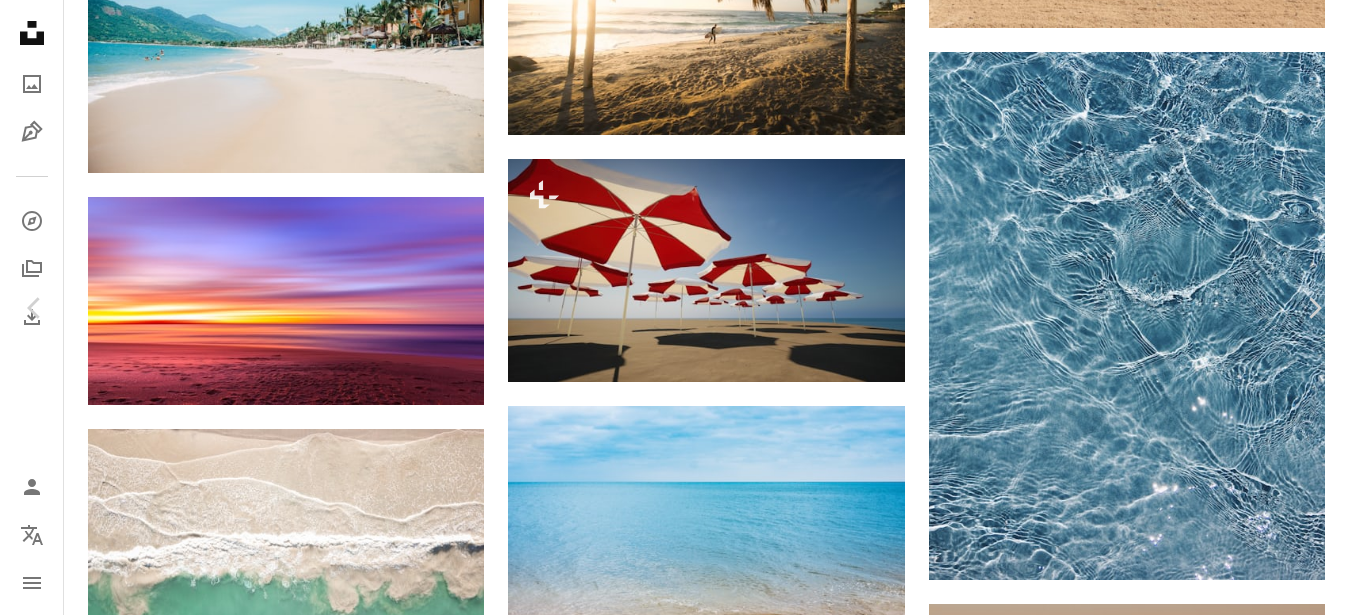 scroll, scrollTop: 304, scrollLeft: 0, axis: vertical 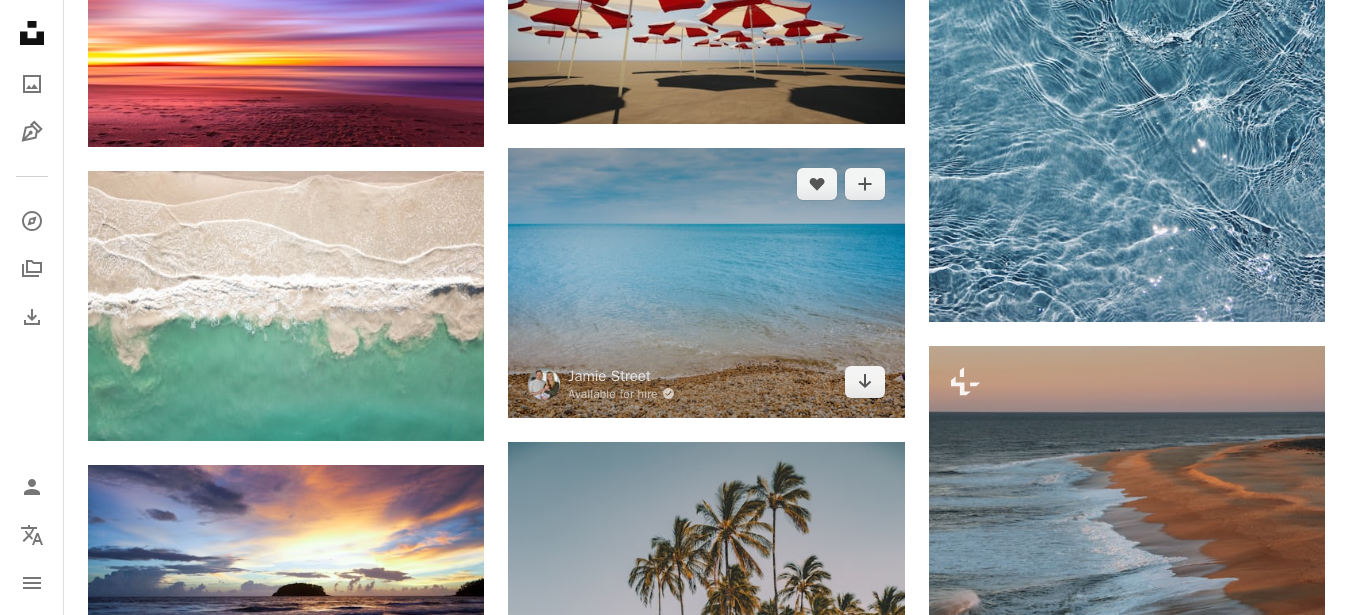 click at bounding box center [706, 283] 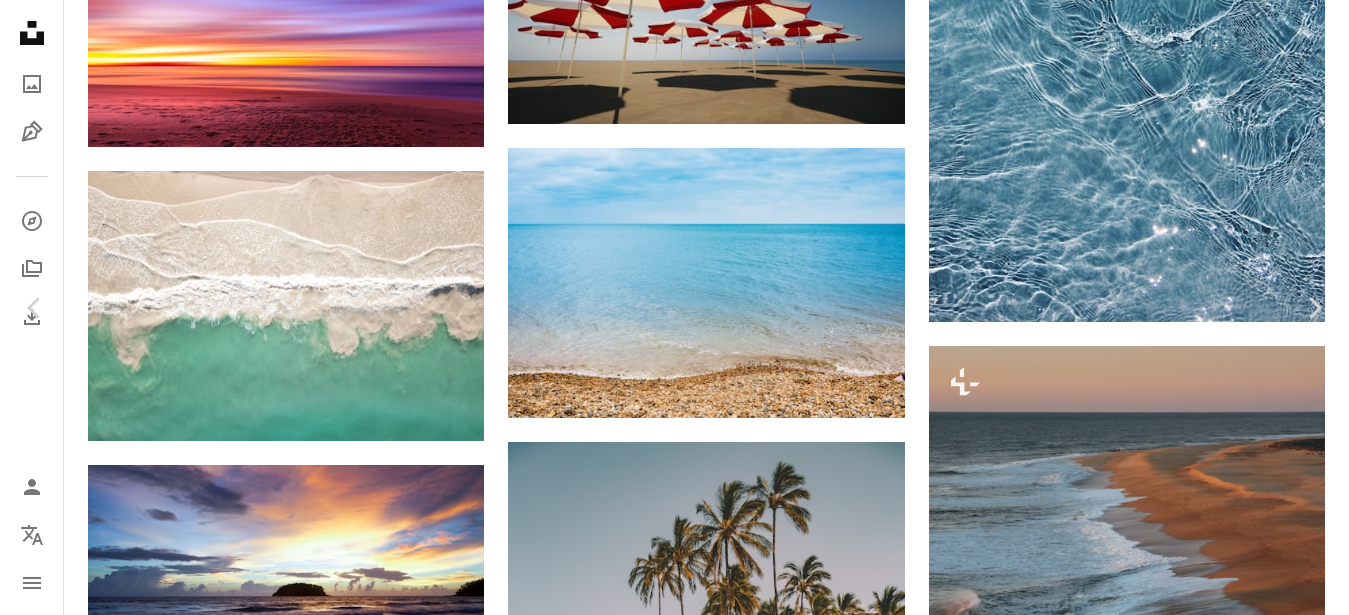 scroll, scrollTop: 2823, scrollLeft: 0, axis: vertical 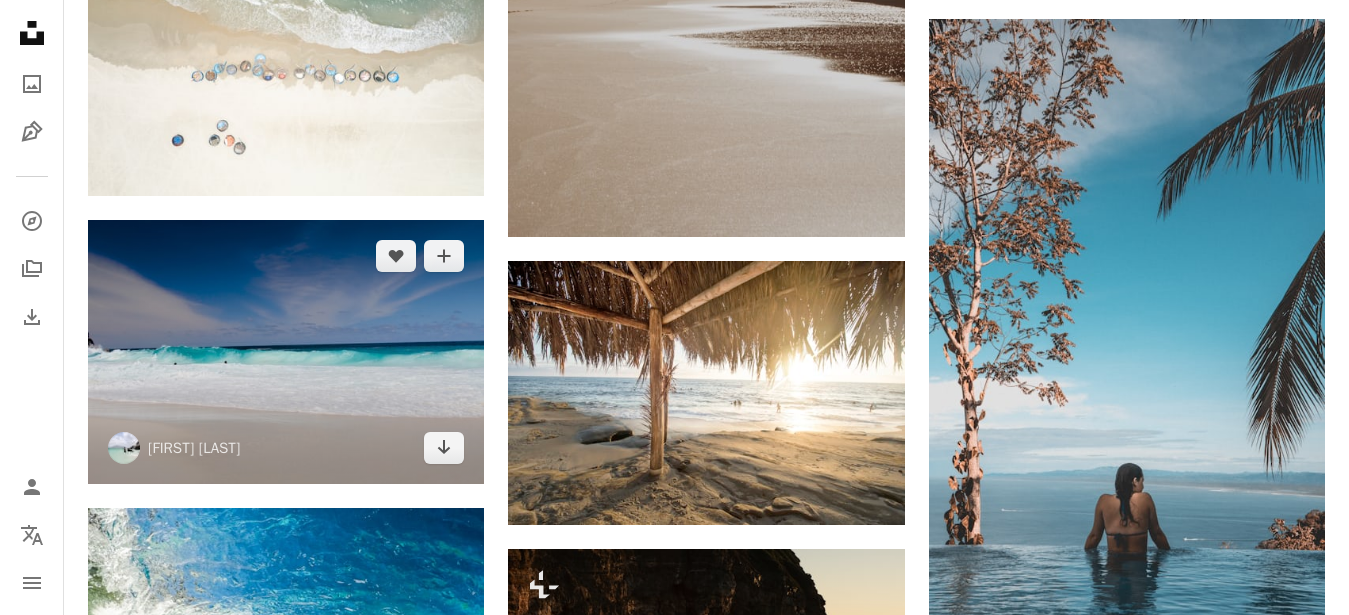 click at bounding box center (286, 352) 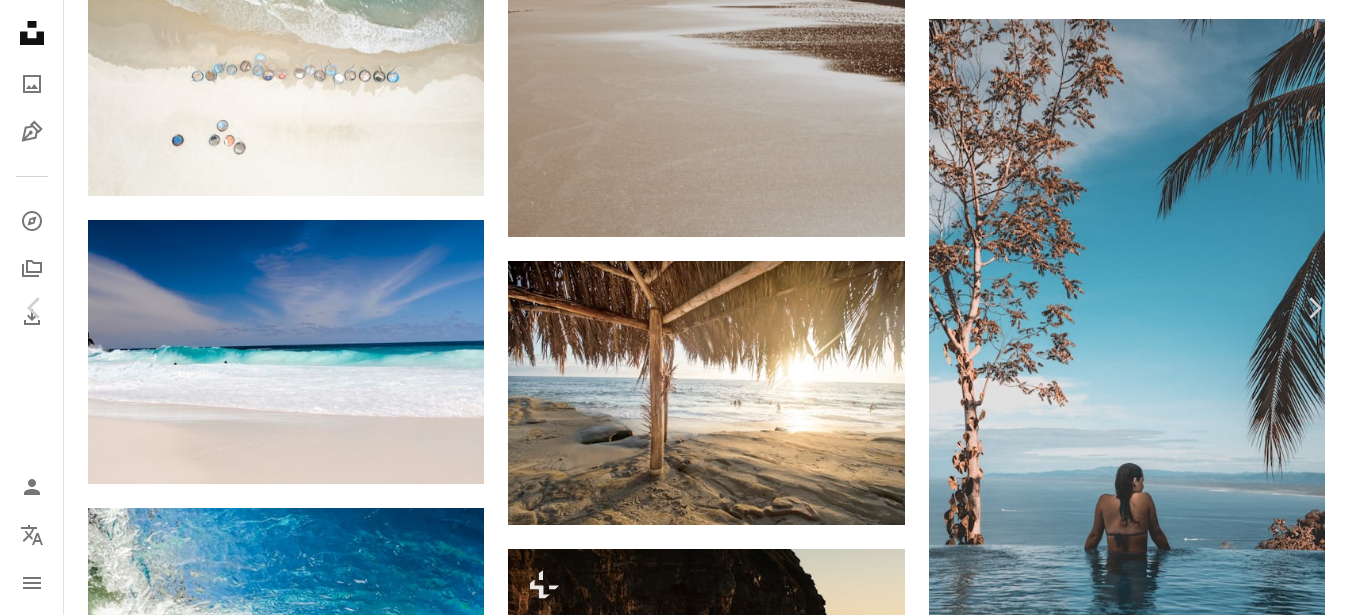 scroll, scrollTop: 223, scrollLeft: 0, axis: vertical 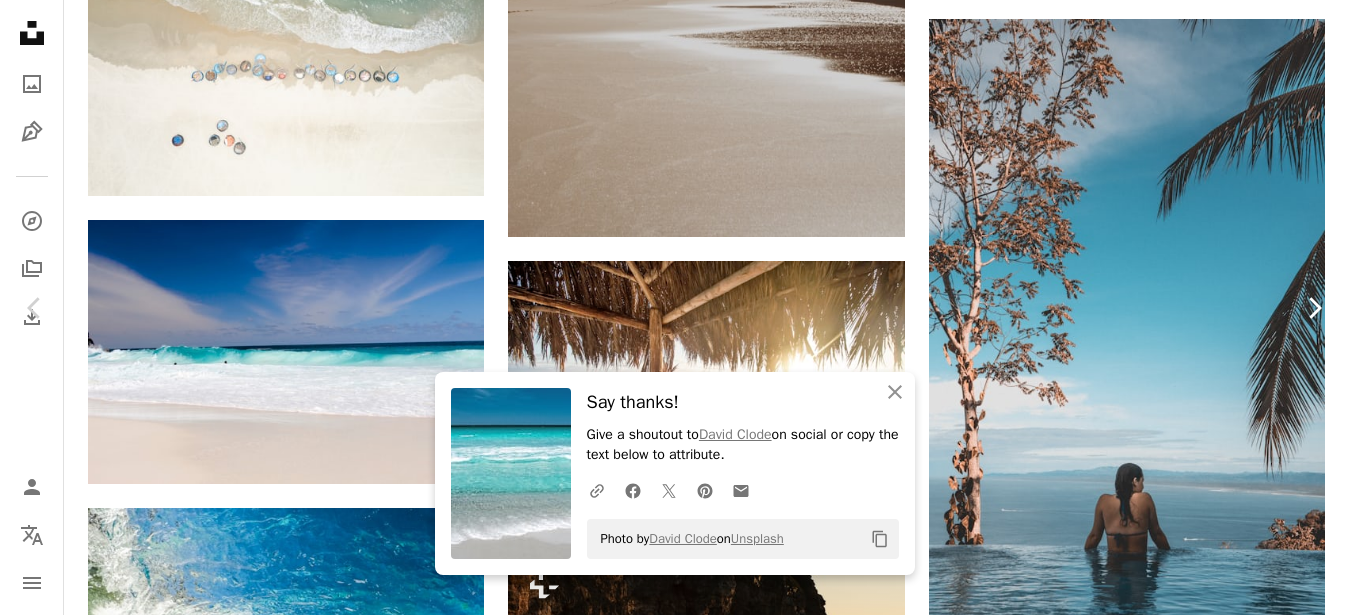 click on "Chevron right" at bounding box center (1314, 308) 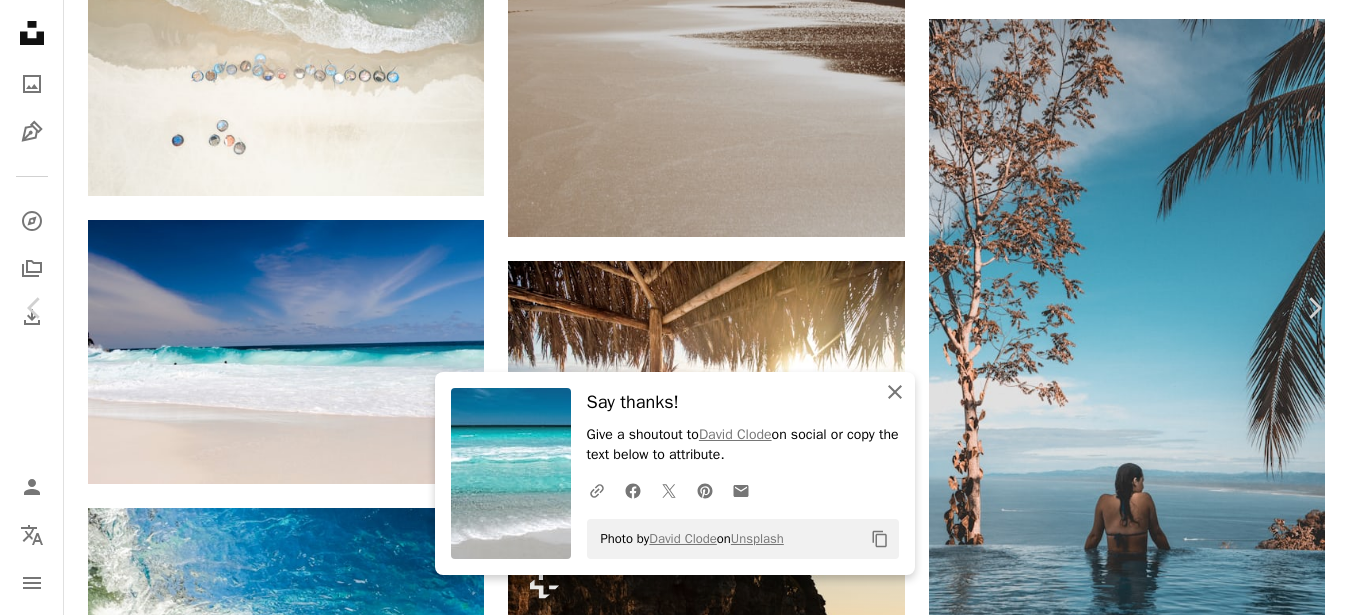 drag, startPoint x: 1342, startPoint y: 270, endPoint x: 893, endPoint y: 403, distance: 468.2841 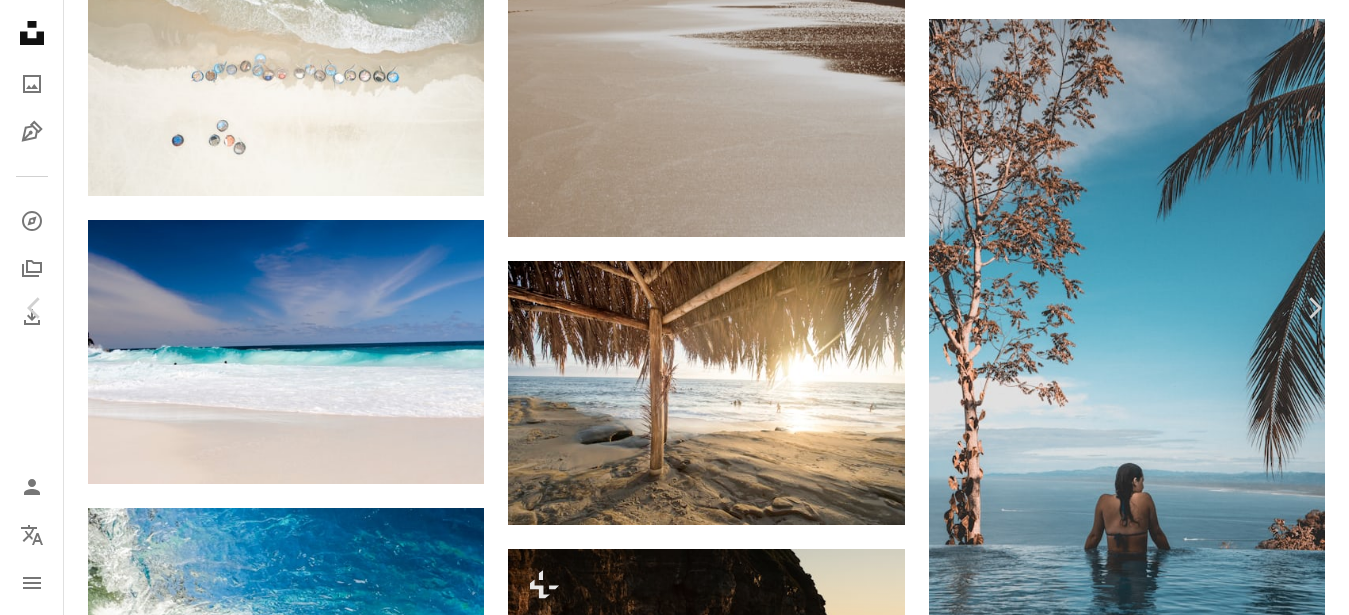 click on "An X shape" 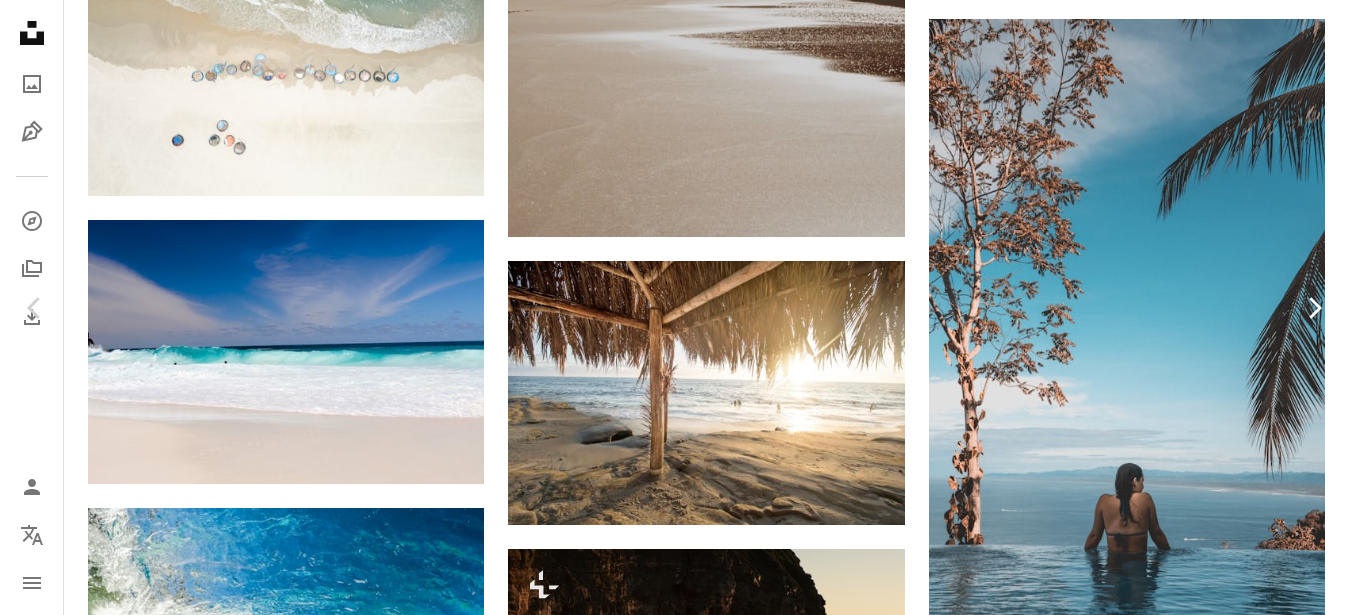 click on "Chevron right" at bounding box center (1314, 308) 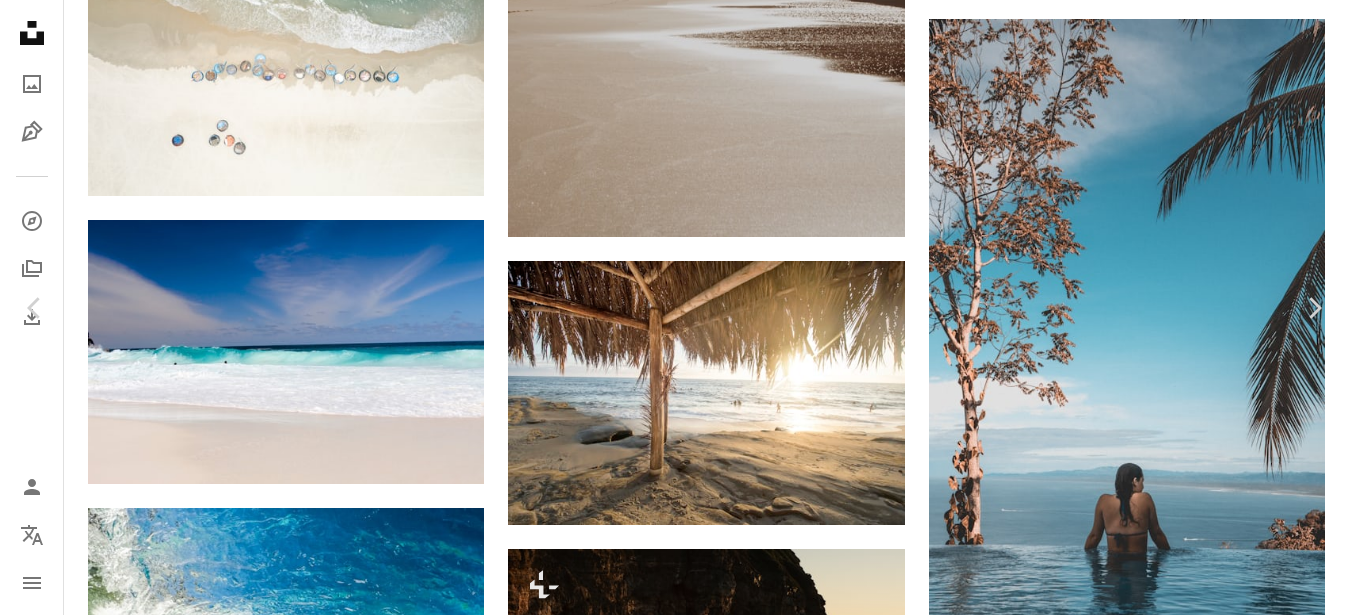 click on "An X shape" at bounding box center [20, 20] 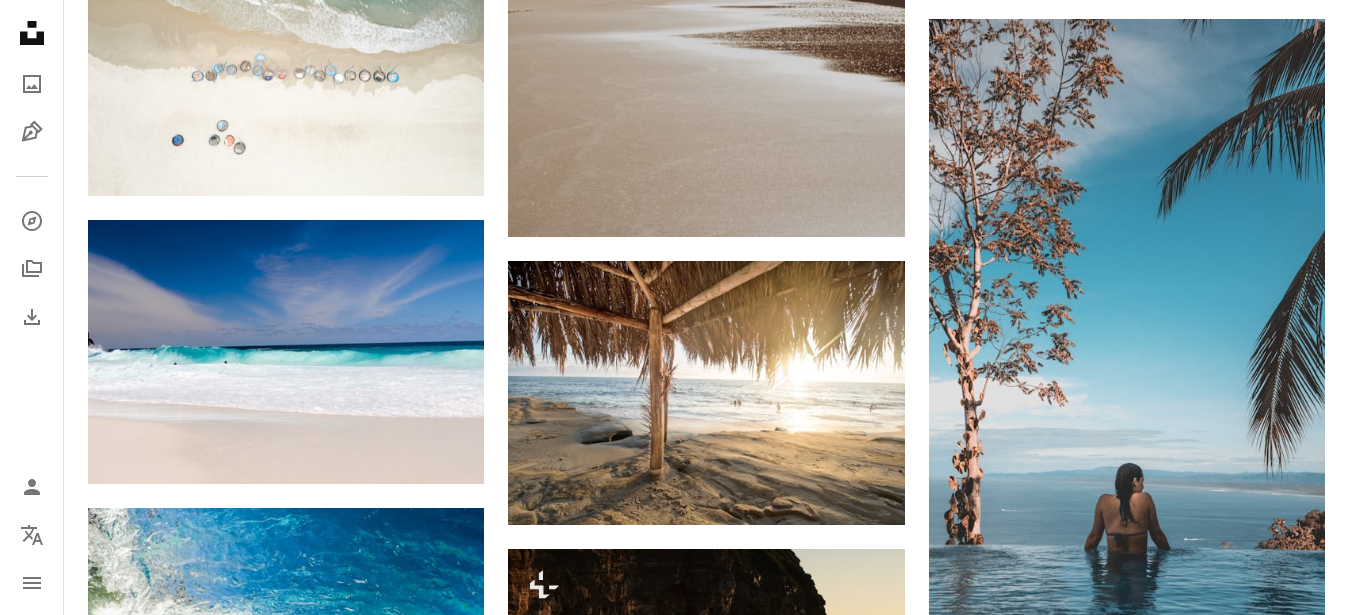 click on "Unsplash logo Unsplash Home" 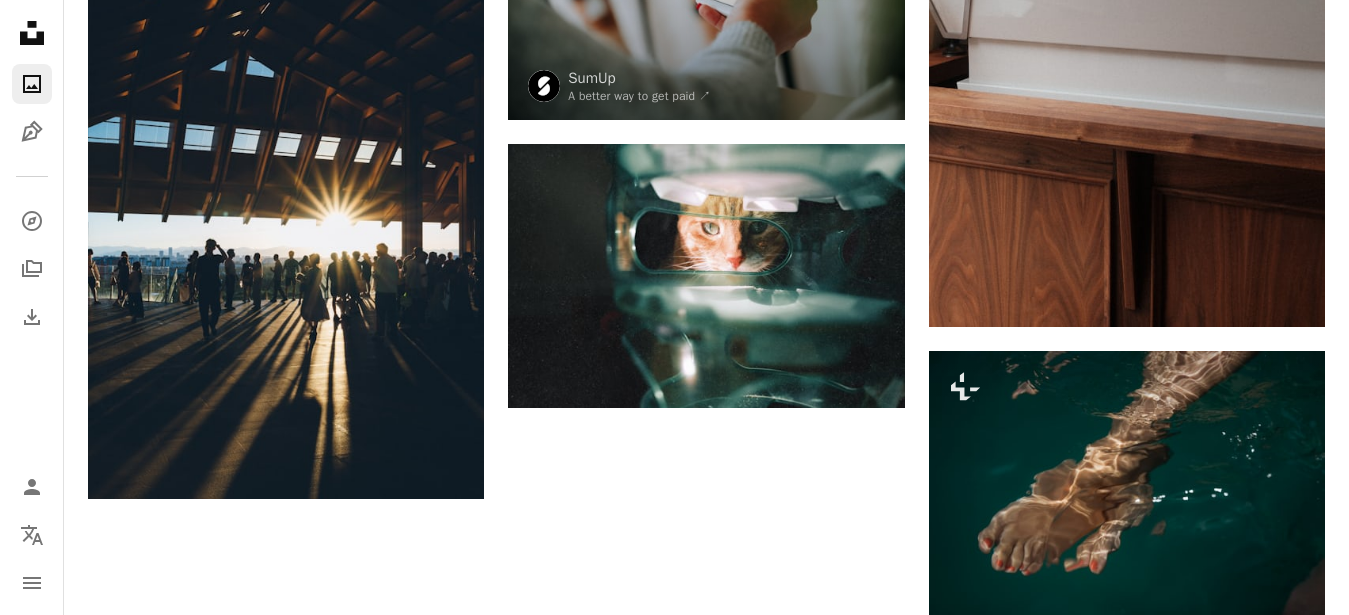 scroll, scrollTop: 0, scrollLeft: 0, axis: both 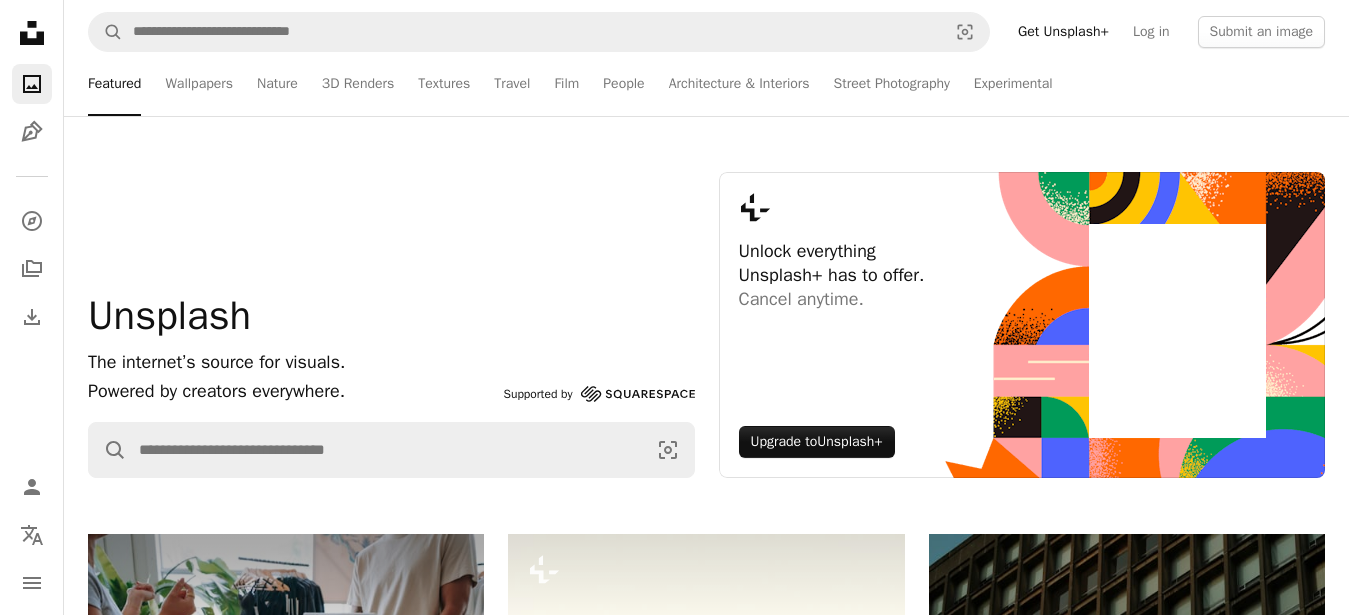 click on "Unsplash" at bounding box center (169, 315) 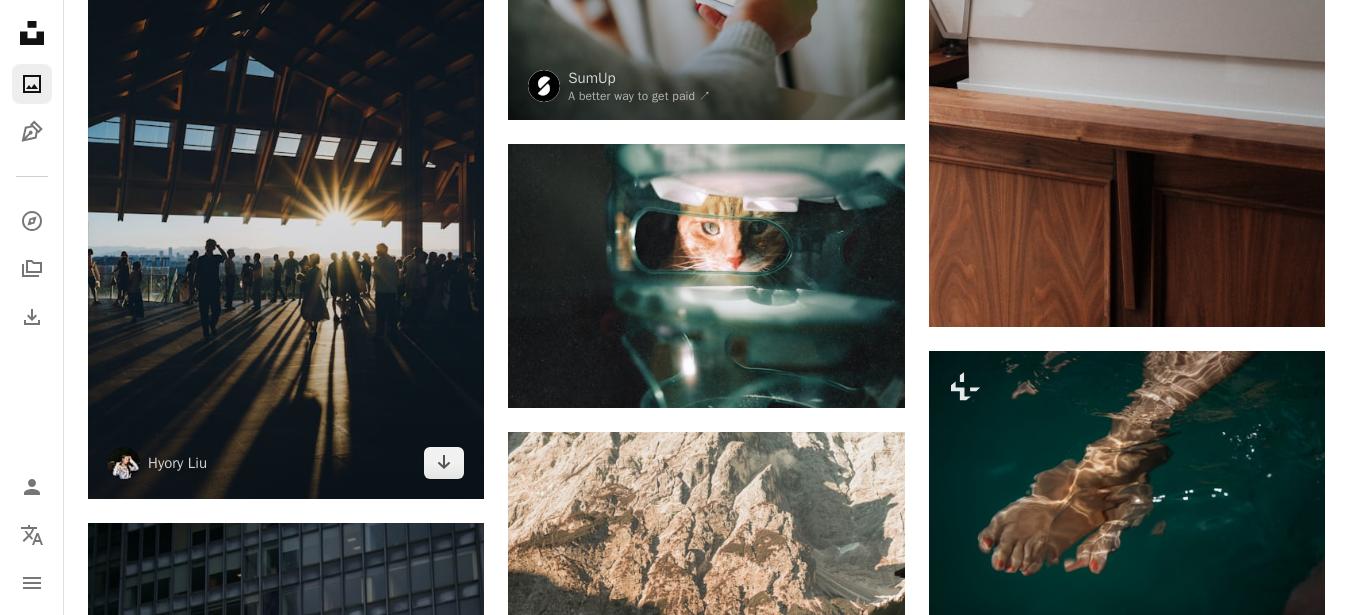 scroll, scrollTop: 5775, scrollLeft: 0, axis: vertical 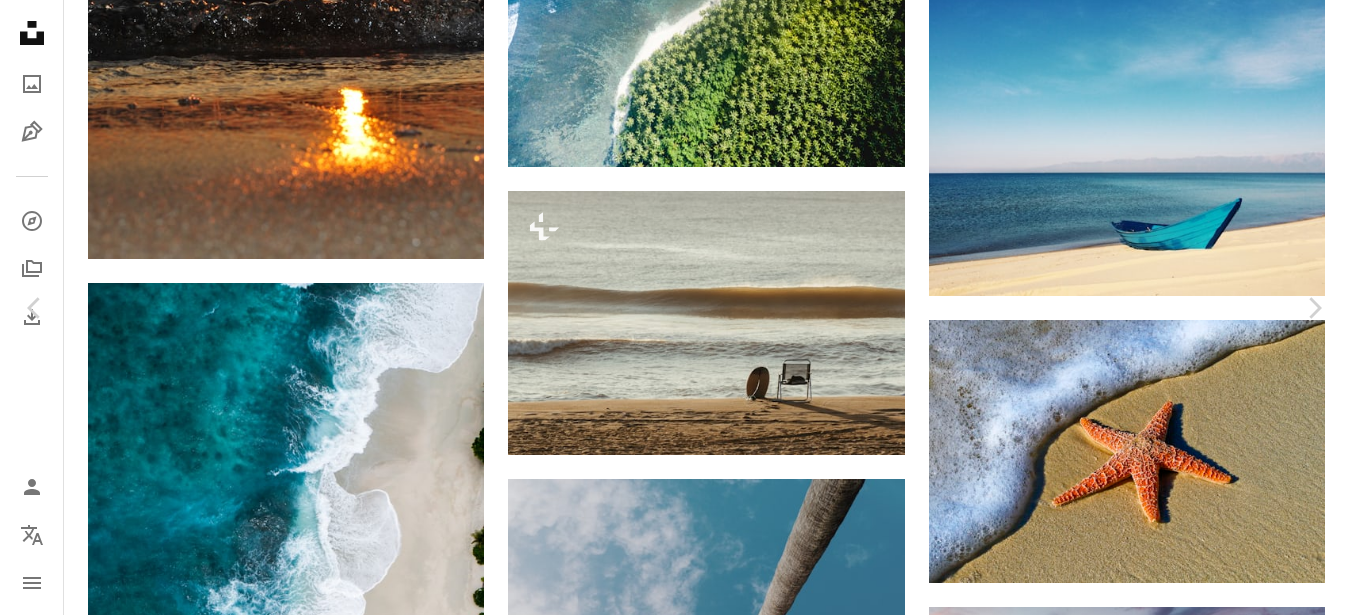 click on "An X shape" at bounding box center (20, 20) 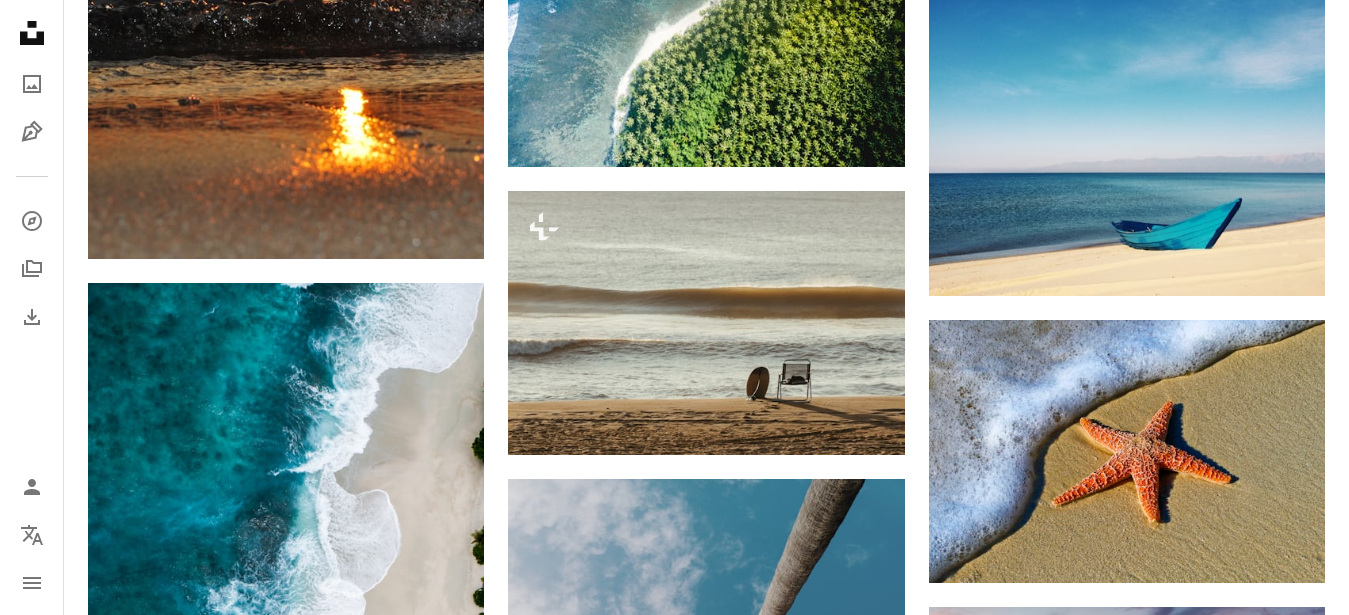 click on "Unsplash logo Unsplash Home" 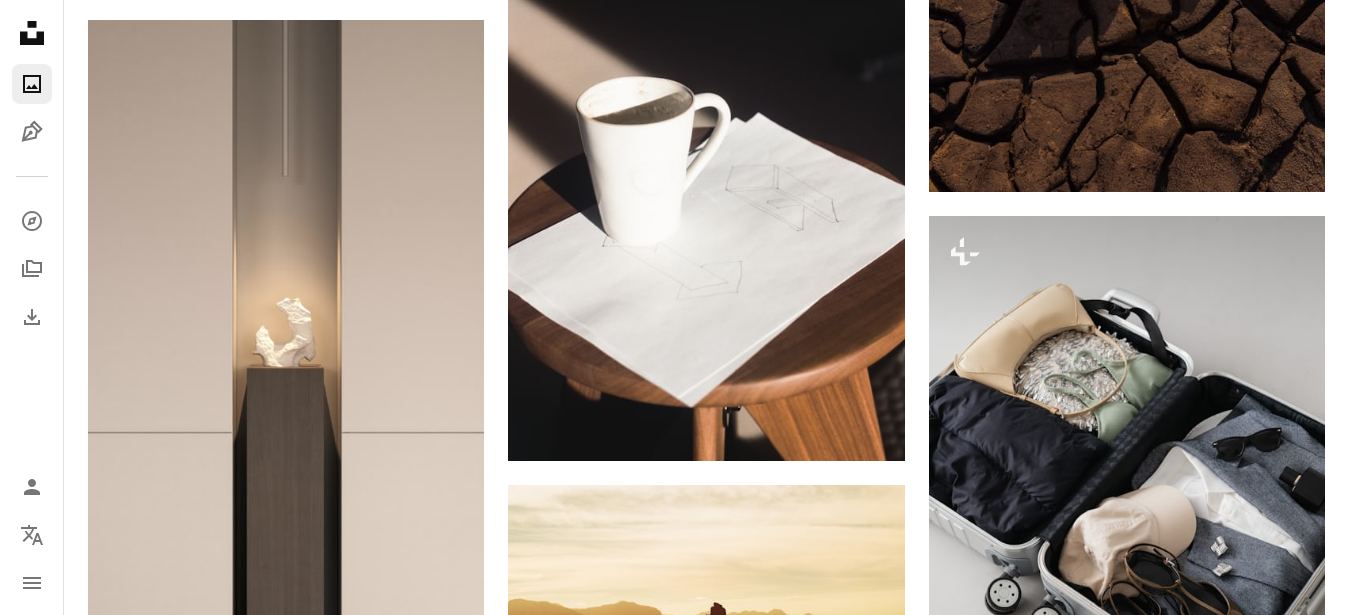 scroll, scrollTop: 0, scrollLeft: 0, axis: both 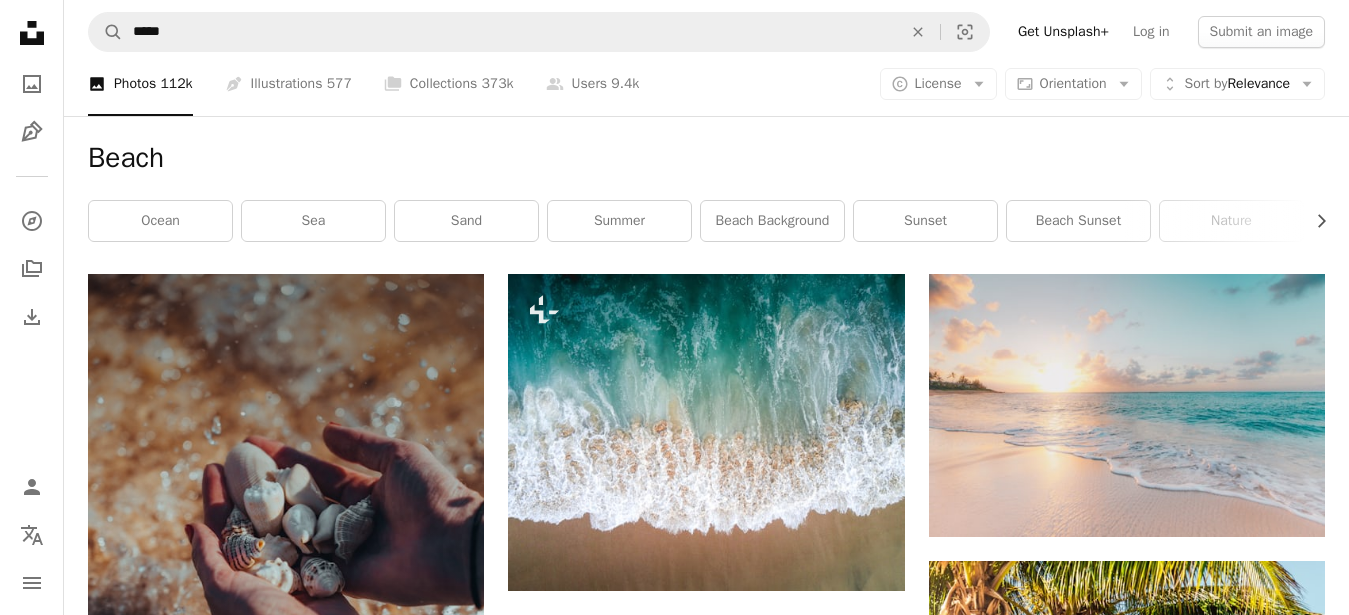 click on "Unsplash logo Unsplash Home" 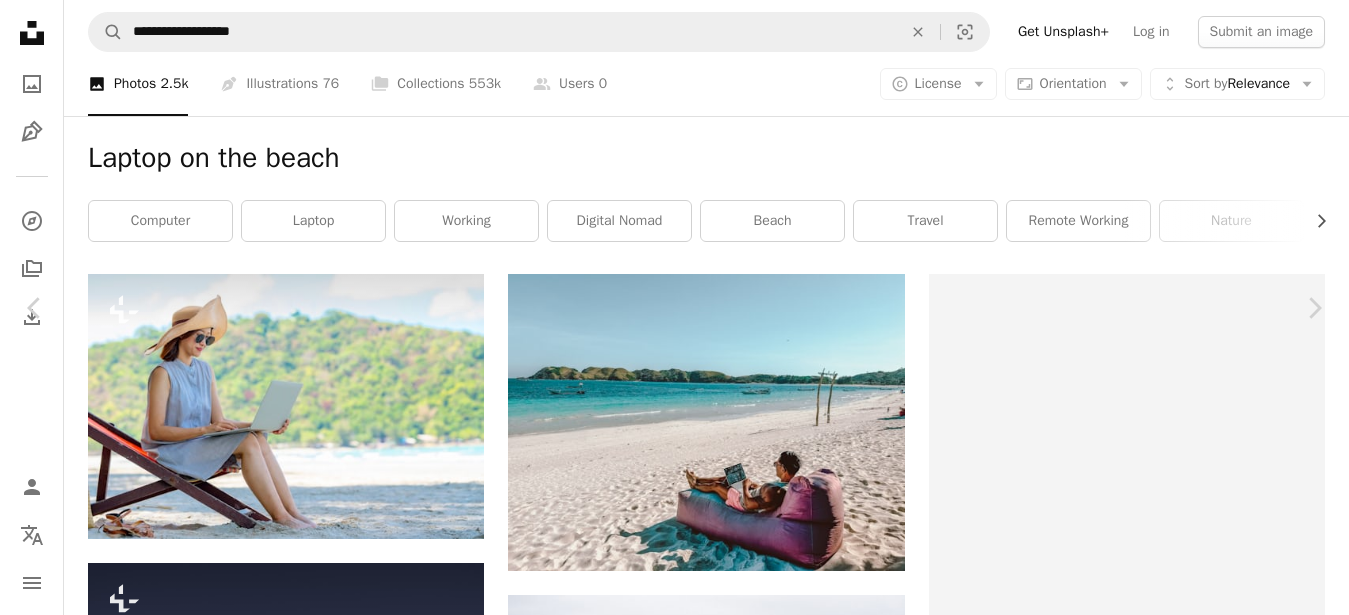 click on "**********" at bounding box center [674, 8155] 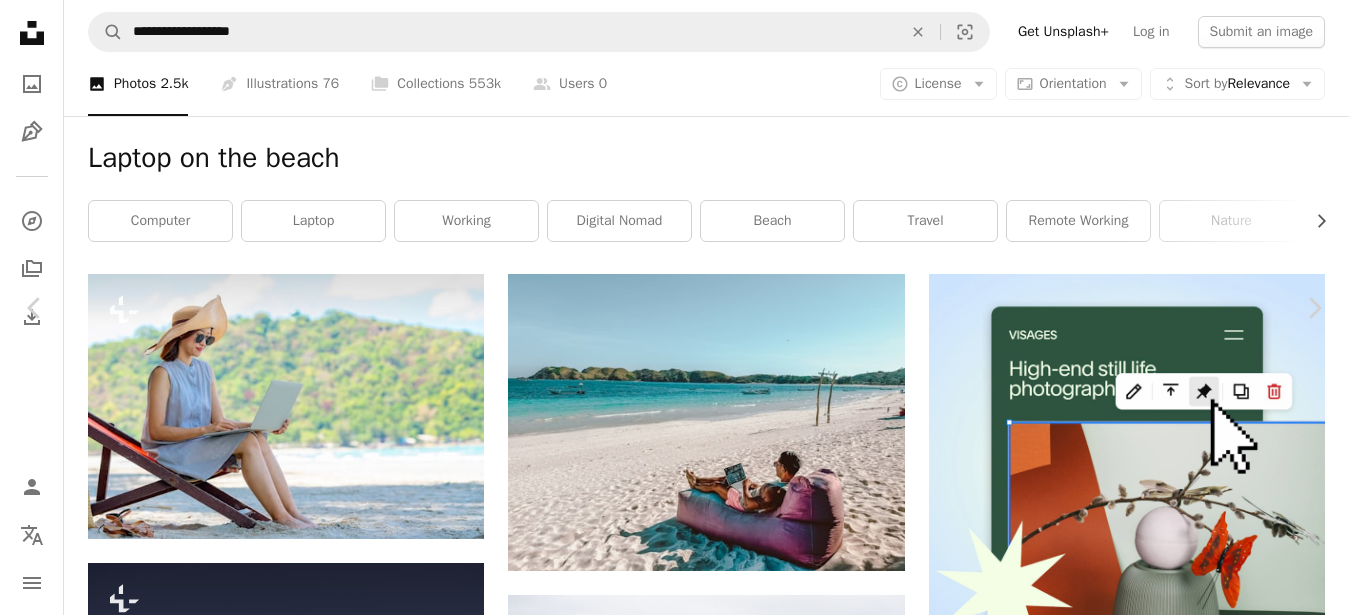 click on "An X shape" at bounding box center (20, 20) 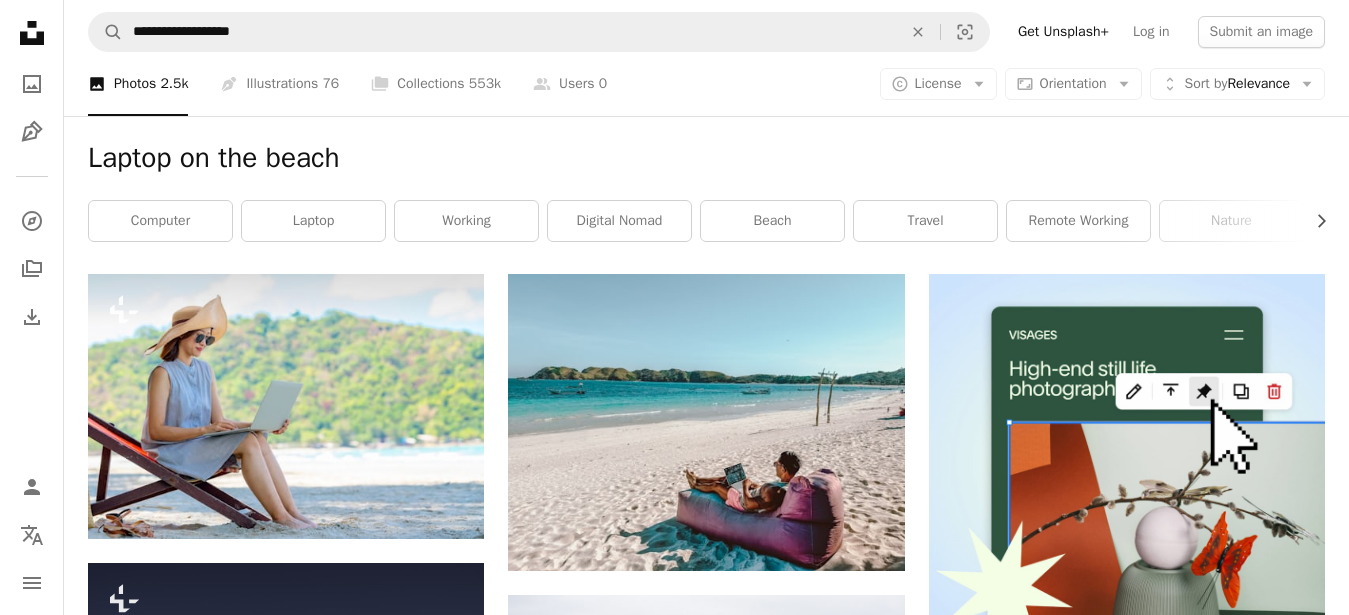 click on "Unsplash logo Unsplash Home" 